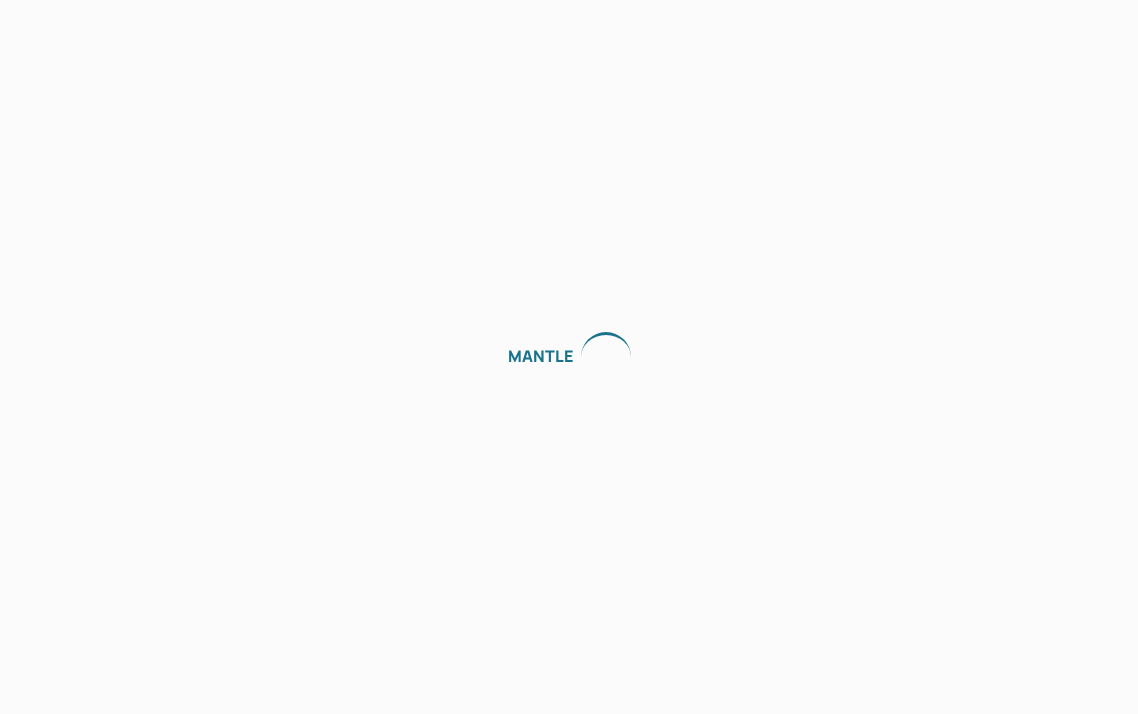 scroll, scrollTop: 0, scrollLeft: 0, axis: both 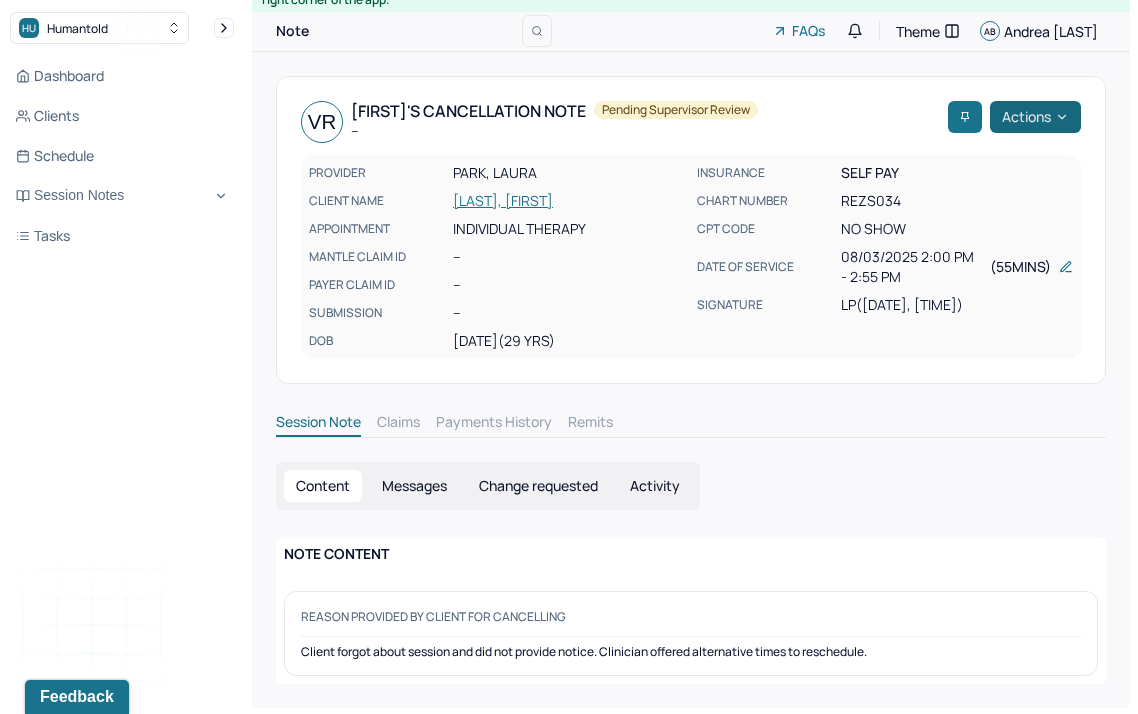click 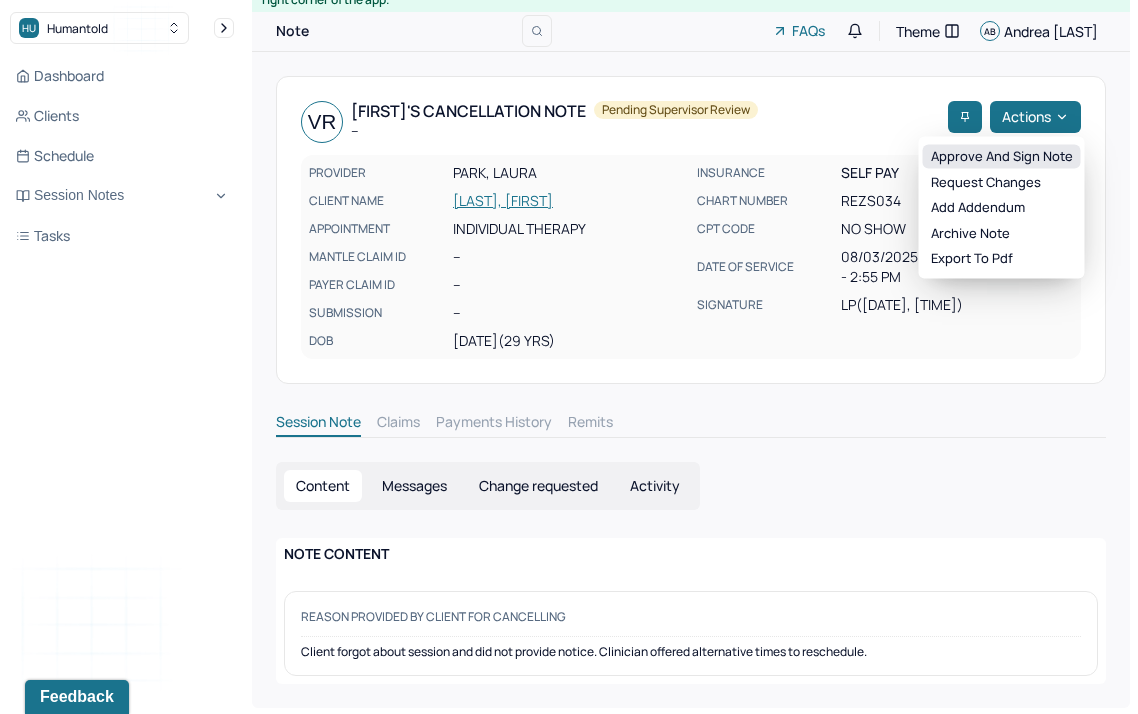 click on "Approve and sign note" at bounding box center [1002, 157] 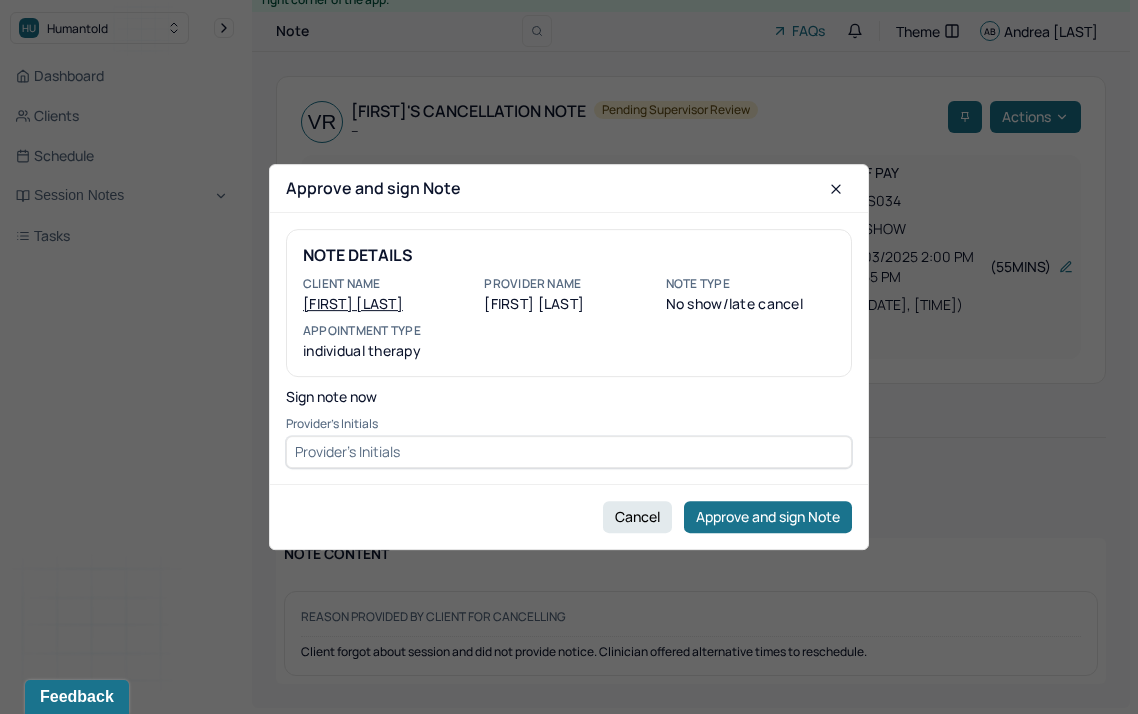 click at bounding box center (569, 452) 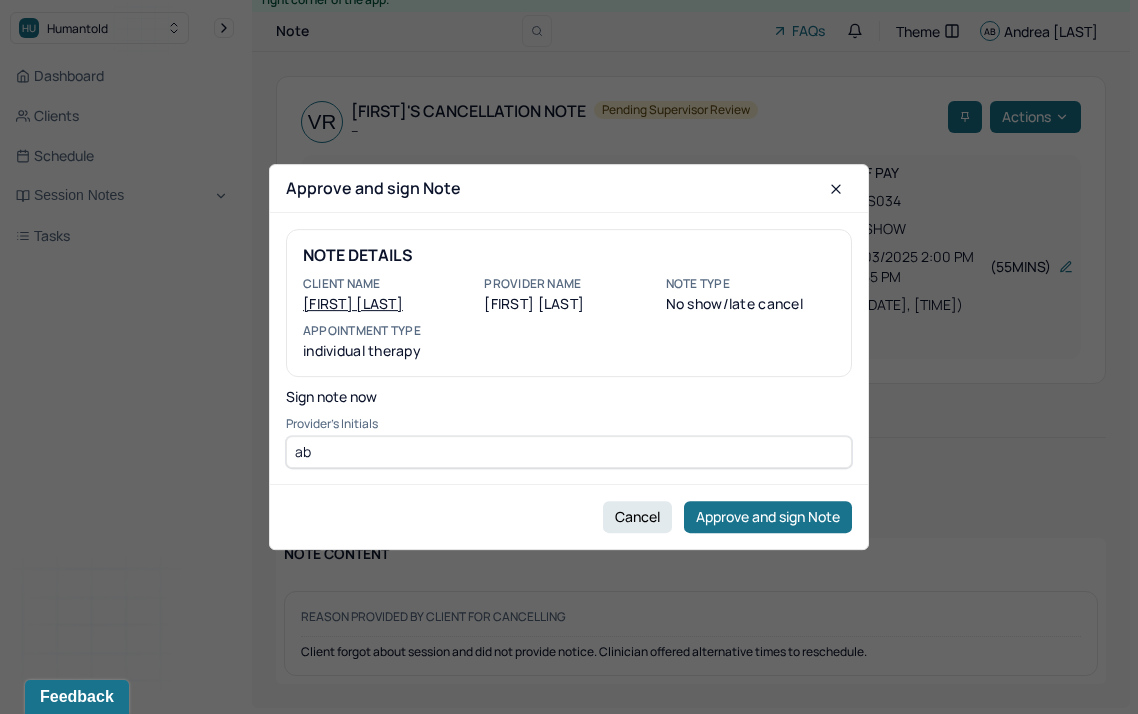 type on "ab" 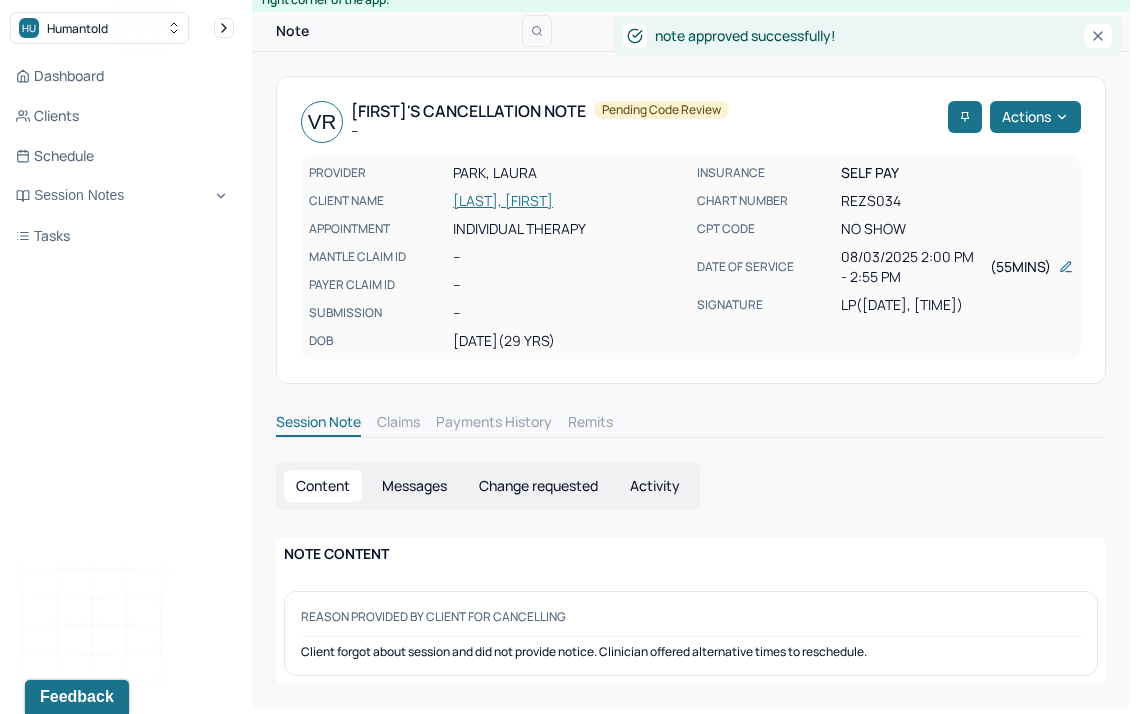 click on "Dashboard Clients Schedule Session Notes Tasks" at bounding box center (122, 156) 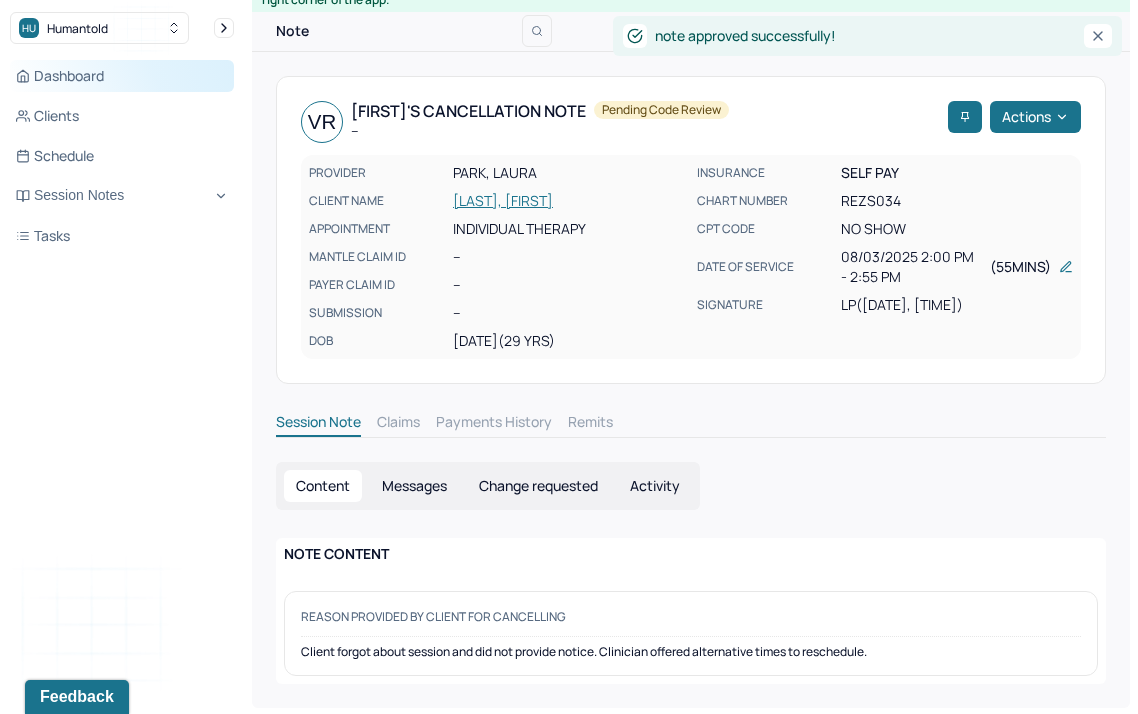 click on "Dashboard" at bounding box center [122, 76] 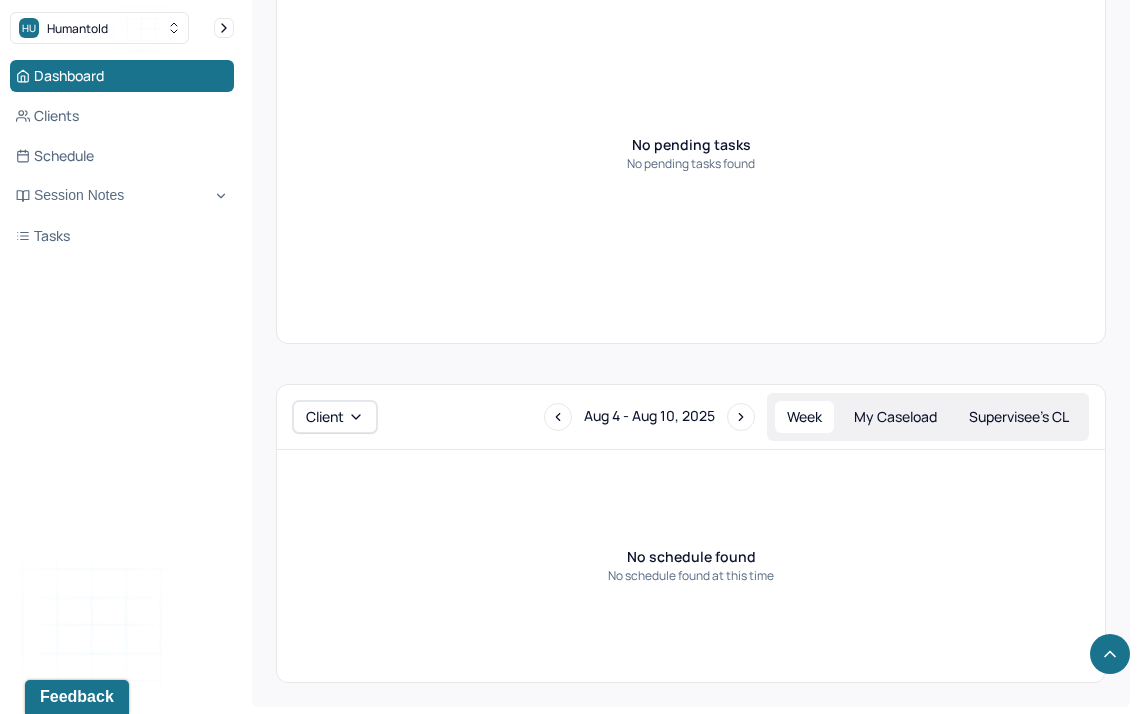 scroll, scrollTop: 738, scrollLeft: 0, axis: vertical 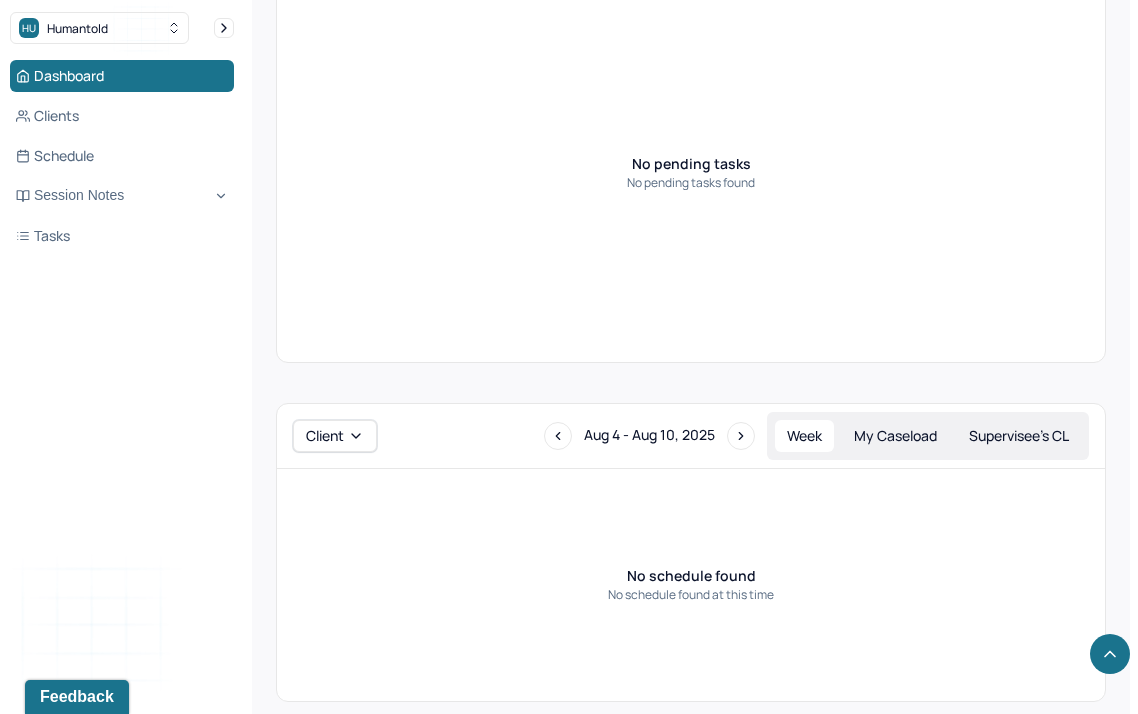 click on "Supervisee’s CL" at bounding box center (1019, 436) 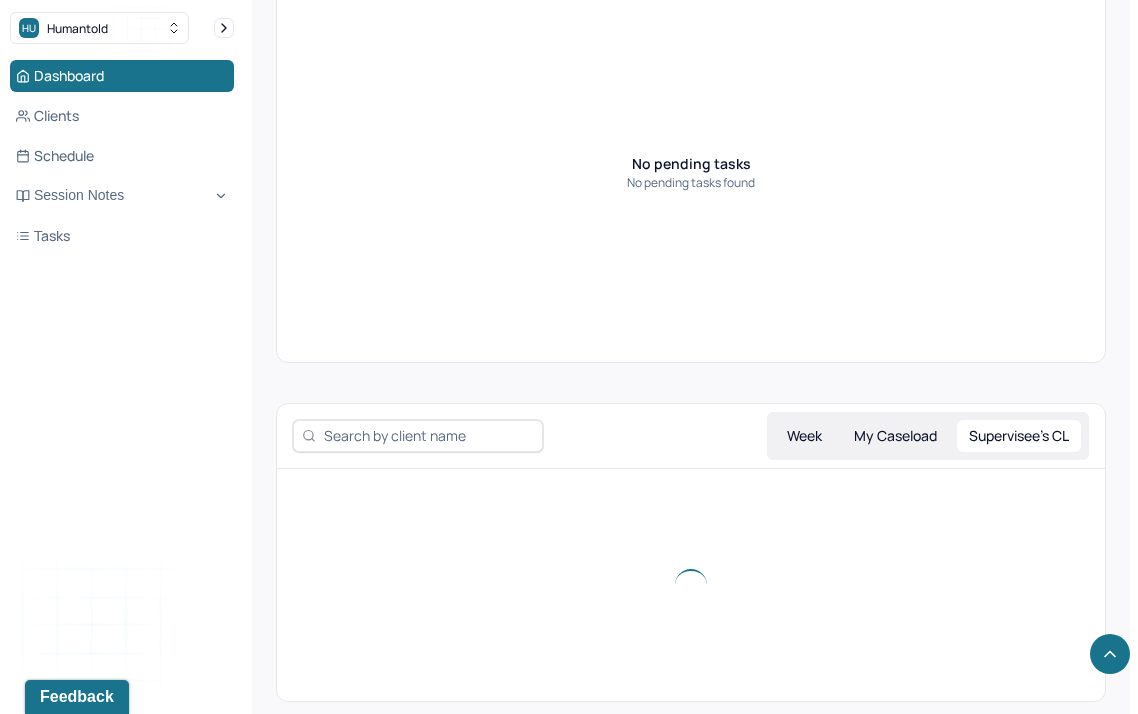 click on "My Caseload" at bounding box center [895, 436] 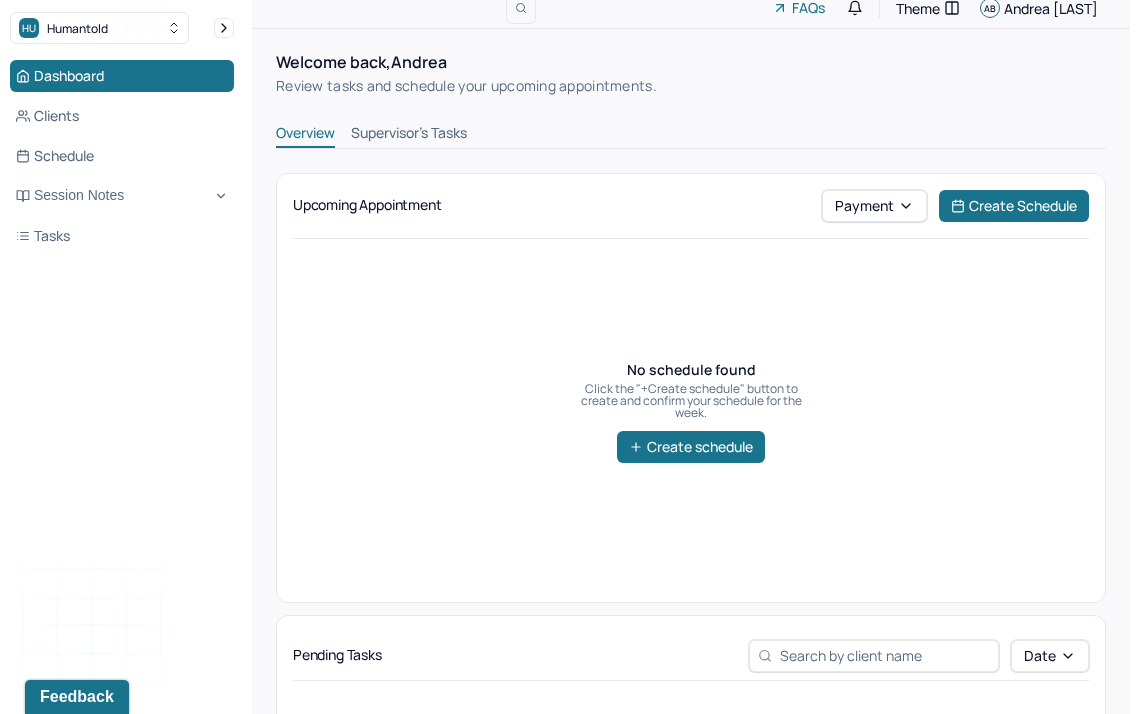 scroll, scrollTop: 0, scrollLeft: 0, axis: both 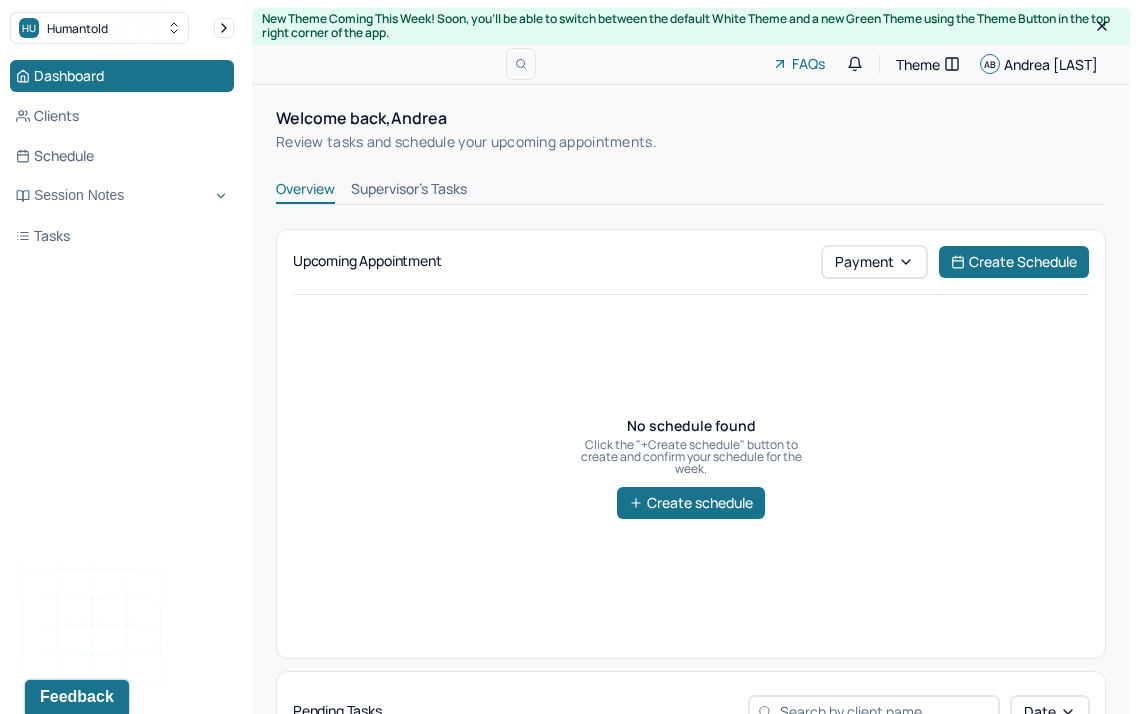 click on "Supervisor's Tasks" at bounding box center (409, 191) 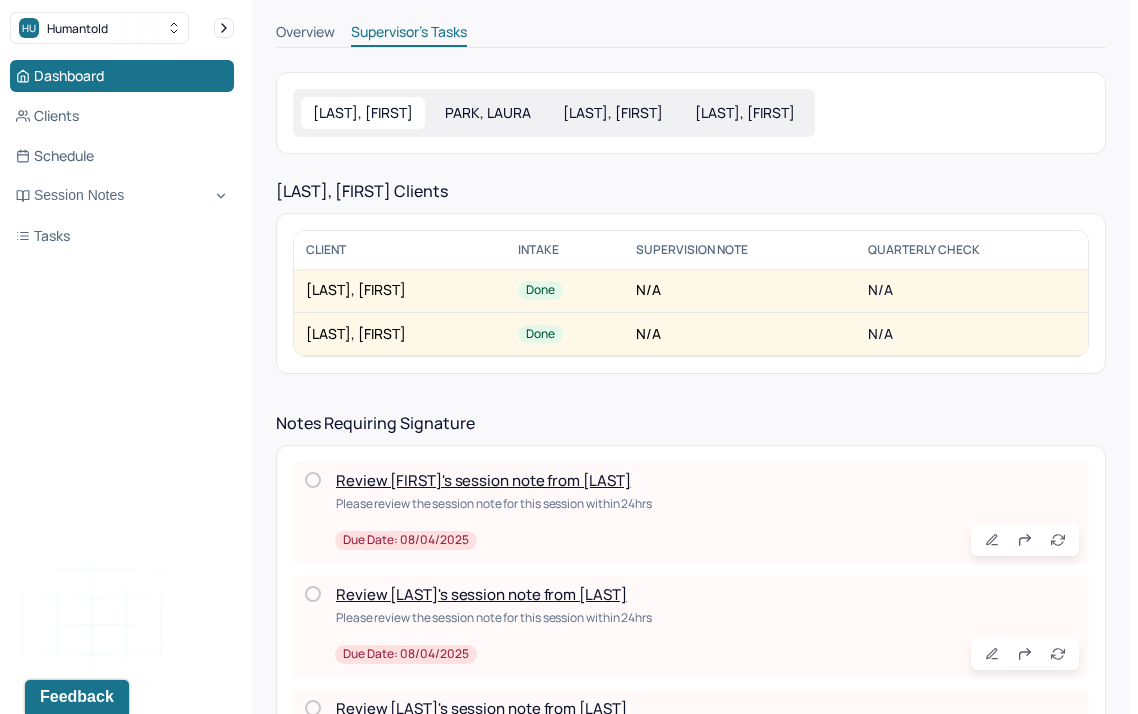scroll, scrollTop: 160, scrollLeft: 0, axis: vertical 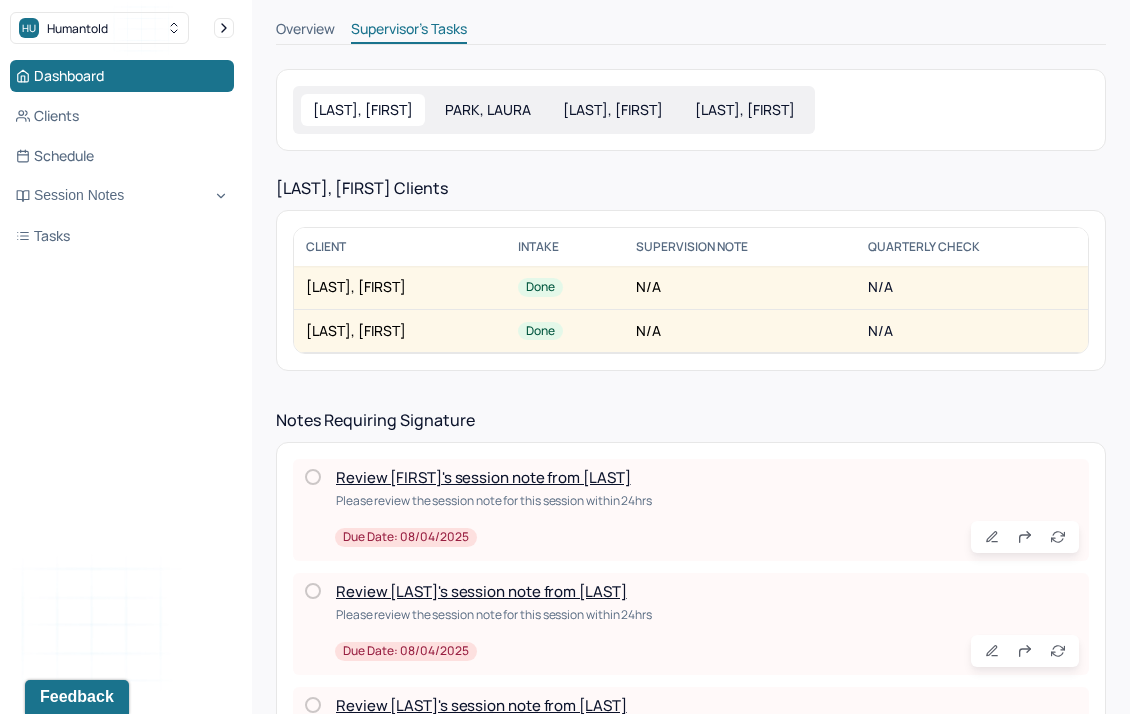 click on "Review [FIRST]'s session note from [LAST]" at bounding box center (483, 477) 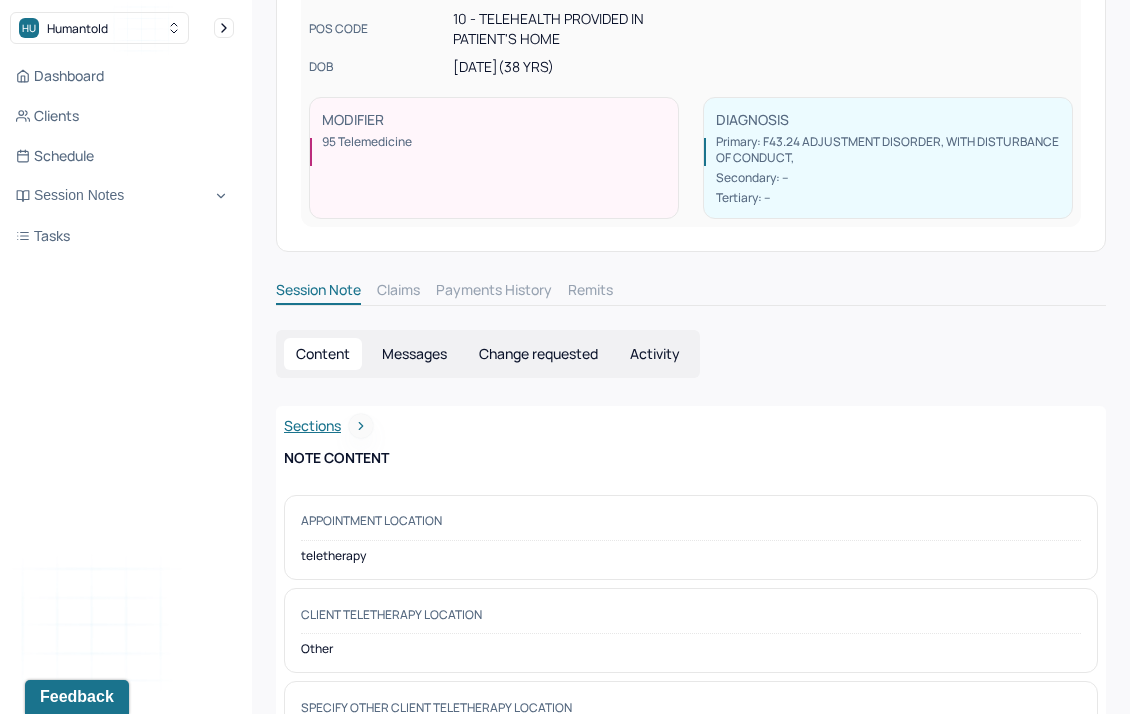 scroll, scrollTop: 0, scrollLeft: 0, axis: both 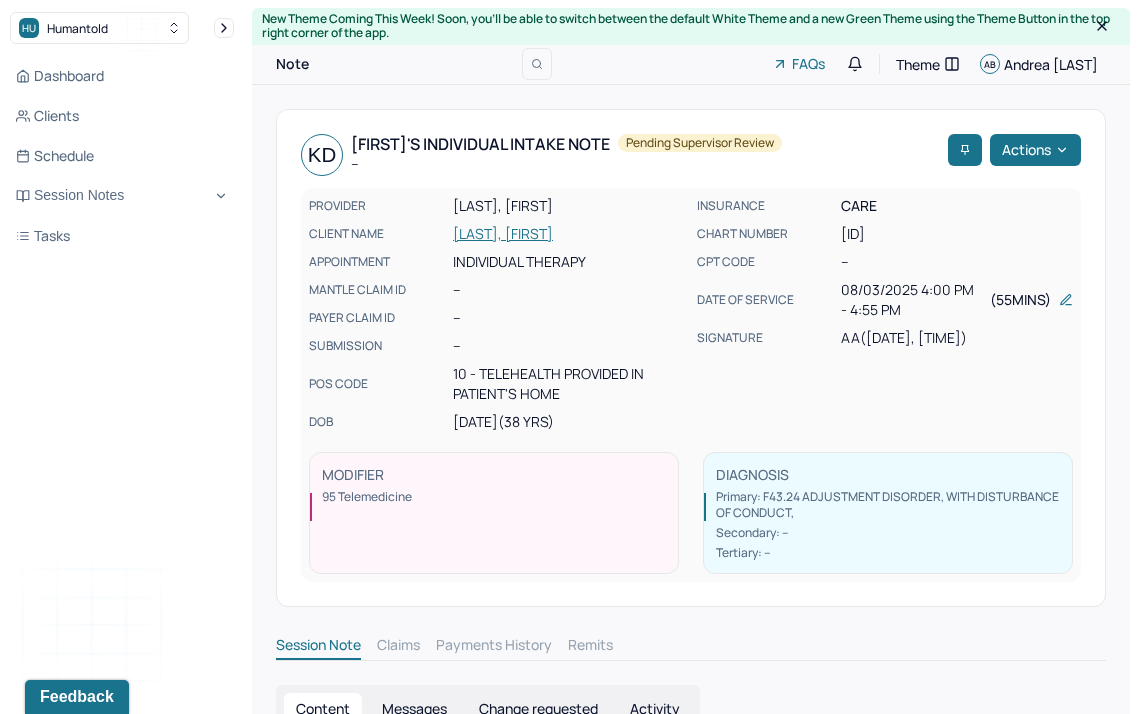 click on "KD [FIRST]'s   Individual intake note -- Pending supervisor review Actions PROVIDER [LAST], [FIRST] CLIENT NAME [LAST], [FIRST] APPOINTMENT Individual therapy   MANTLE CLAIM ID -- PAYER CLAIM ID -- SUBMISSION -- POS CODE 10 - Telehealth Provided in Patient's Home DOB [DATE]  (38 Yrs) INSURANCE CARE CHART NUMBER [ID] CPT CODE -- DATE OF SERVICE [DATE]   [TIME]   -   [TIME] ( 55mins ) SIGNATURE AA  ([DATE], [TIME]) MODIFIER 95 Telemedicine DIAGNOSIS Primary:   F43.24 ADJUSTMENT DISORDER, WITH DISTURBANCE OF CONDUCT ,  Secondary:   -- Tertiary:   --" at bounding box center [691, 358] 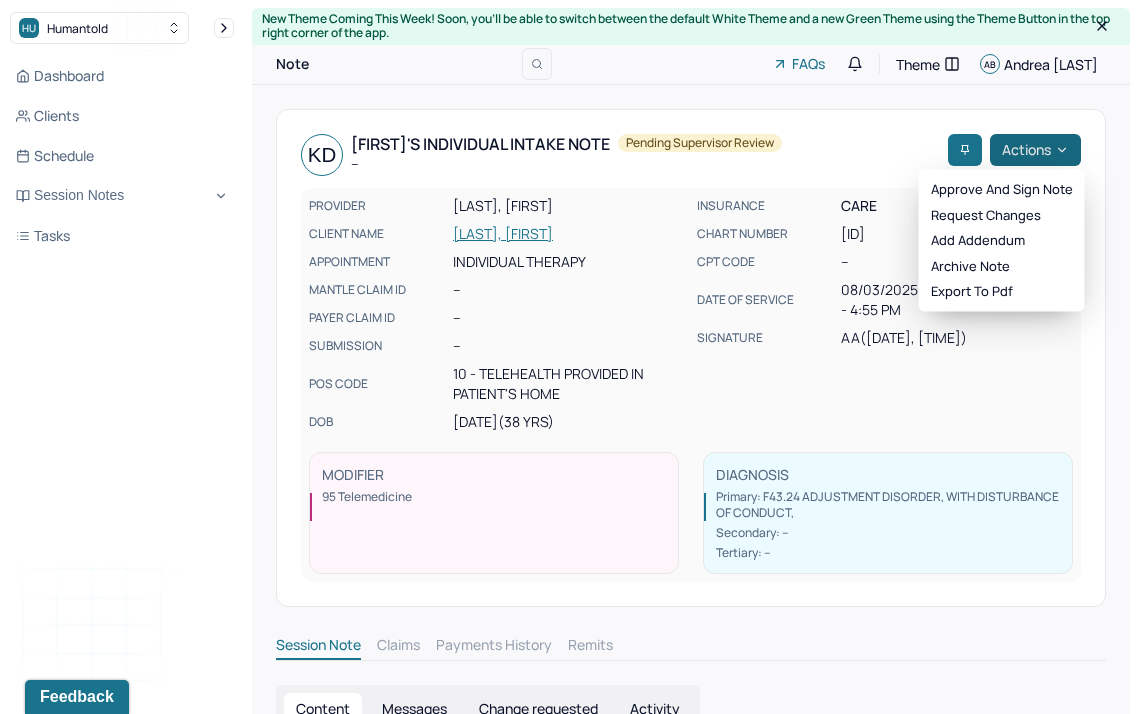 click on "Actions" at bounding box center (1035, 150) 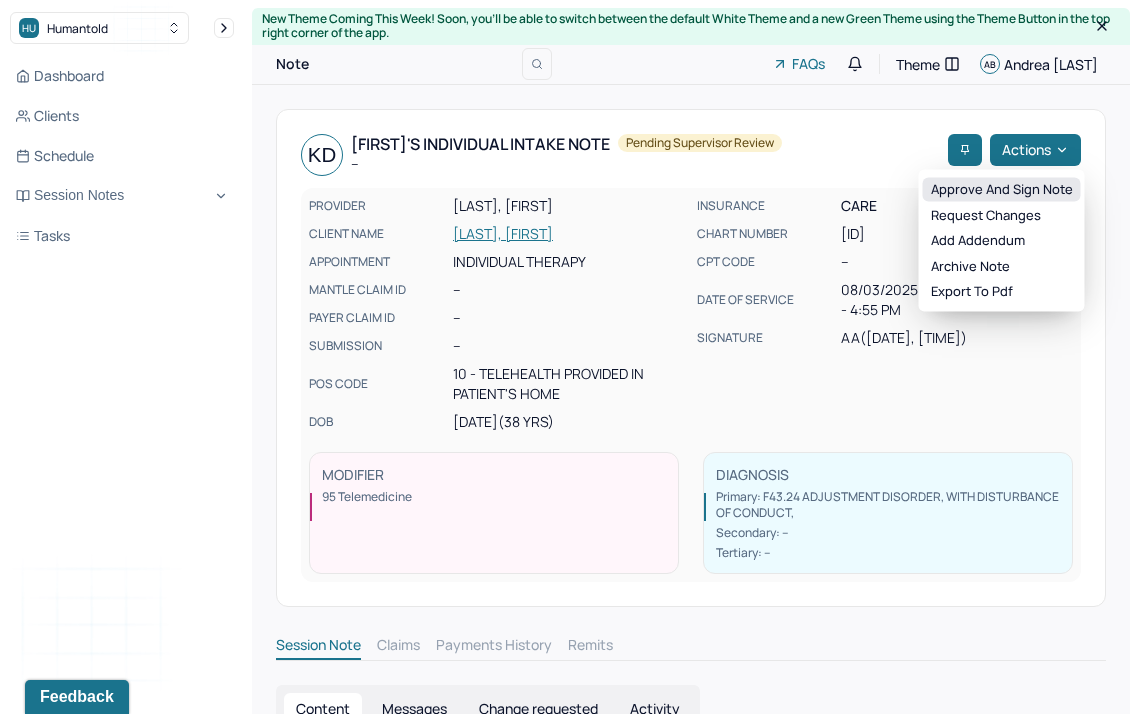 click on "Approve and sign note" at bounding box center (1002, 190) 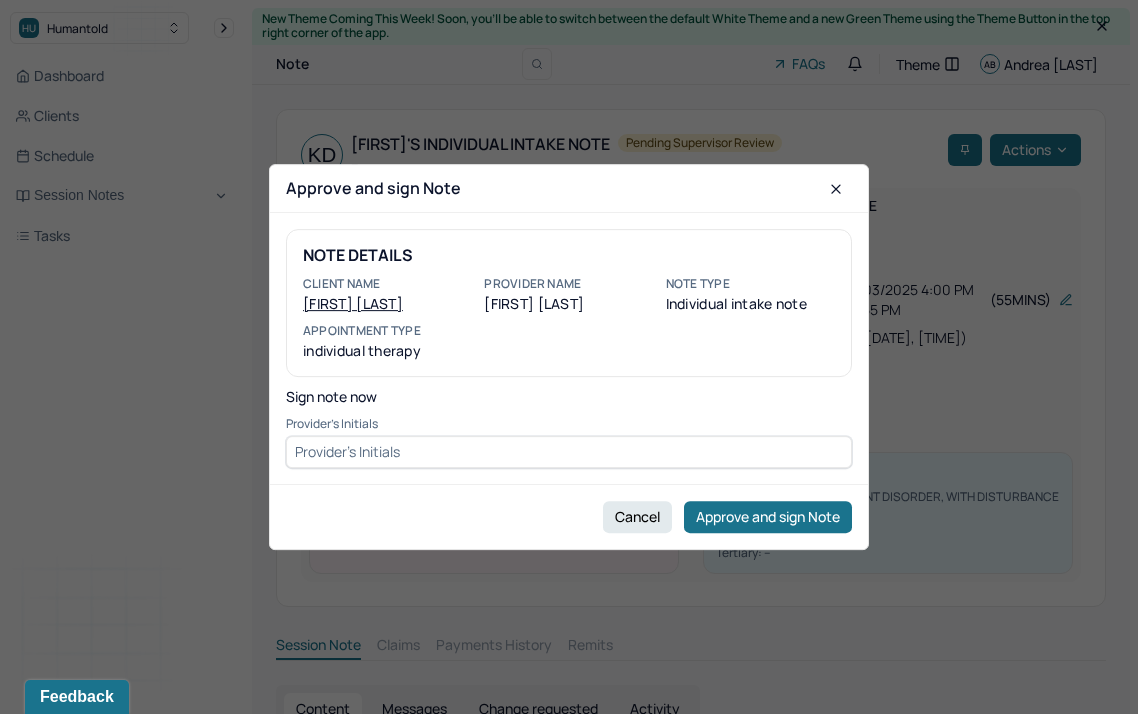 click at bounding box center [569, 452] 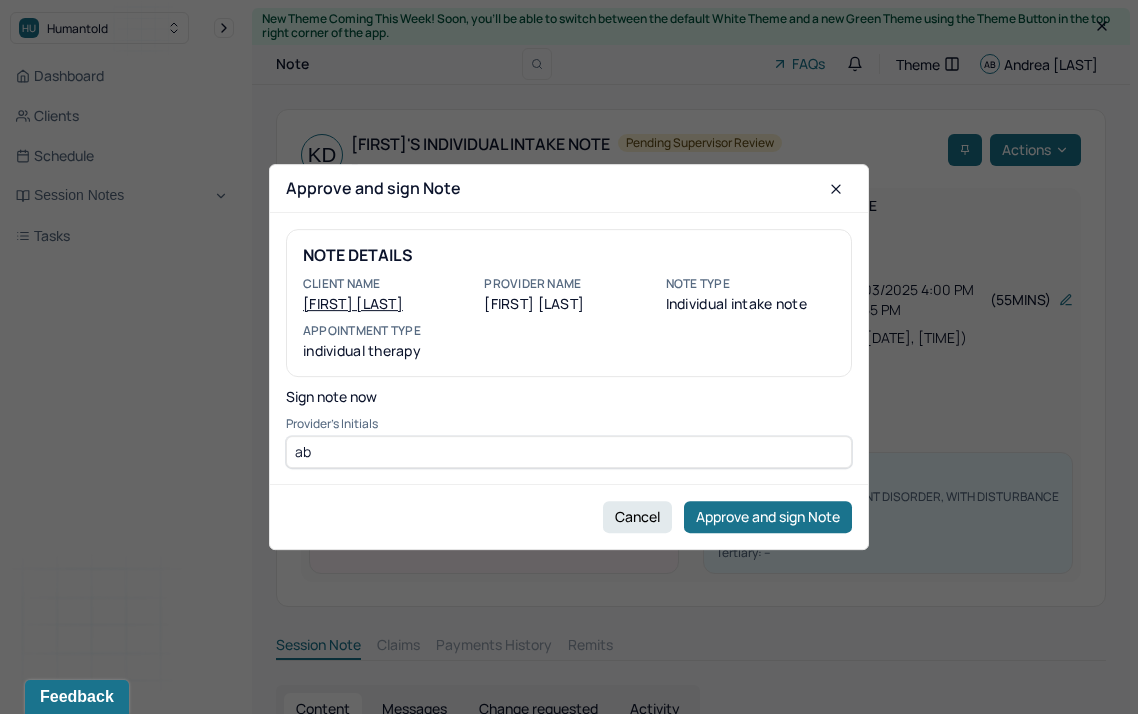 type on "ab" 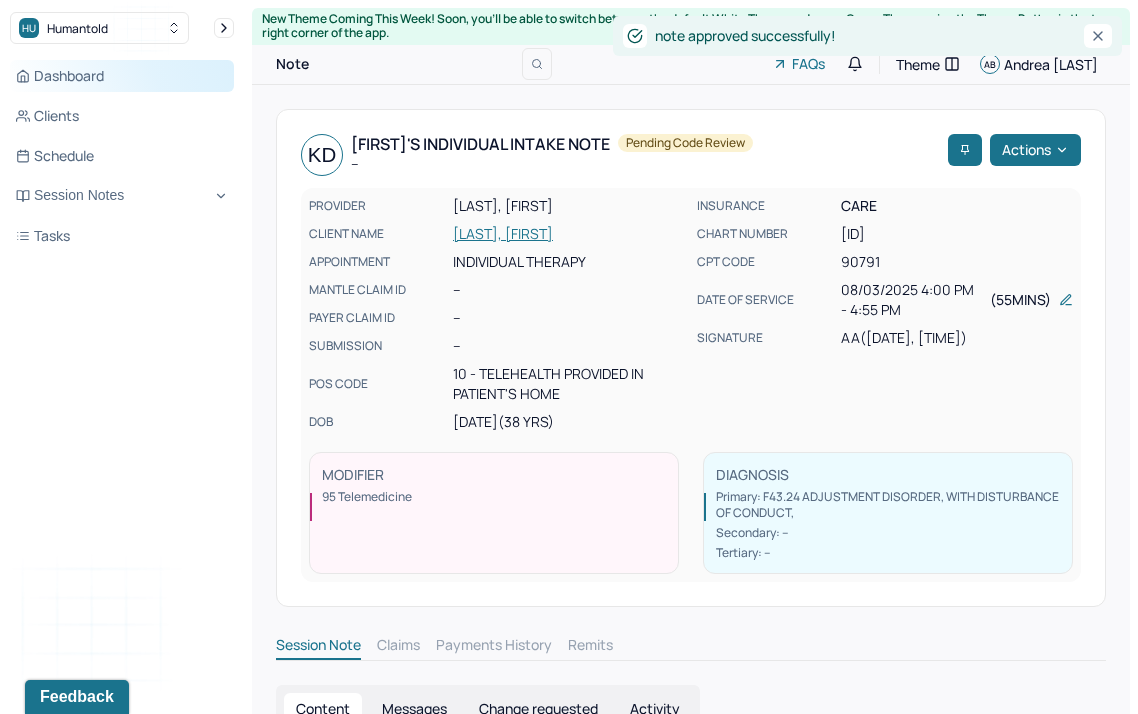click on "Dashboard" at bounding box center (122, 76) 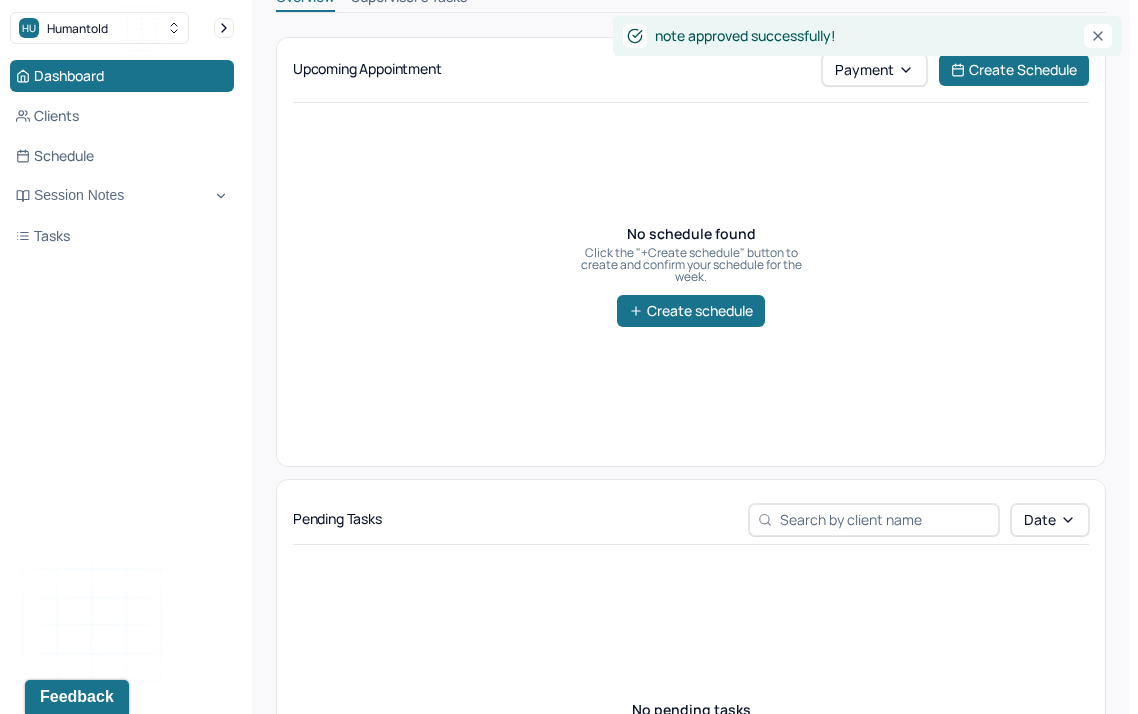 scroll, scrollTop: 60, scrollLeft: 0, axis: vertical 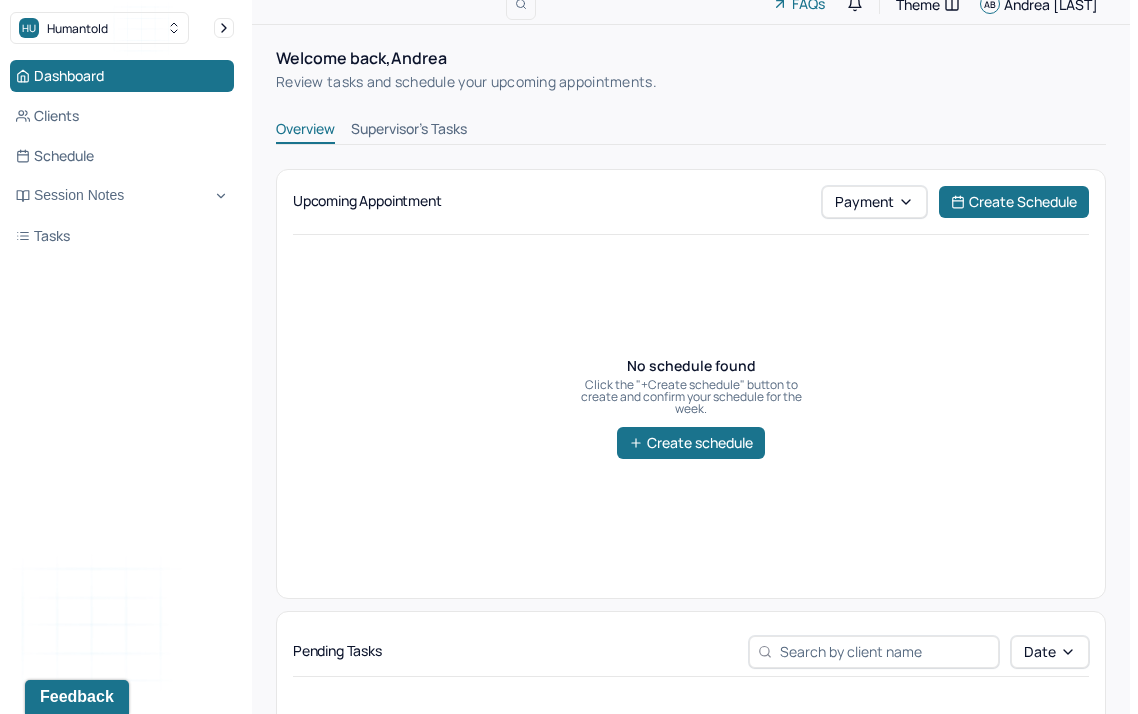 click on "Supervisor's Tasks" at bounding box center (409, 131) 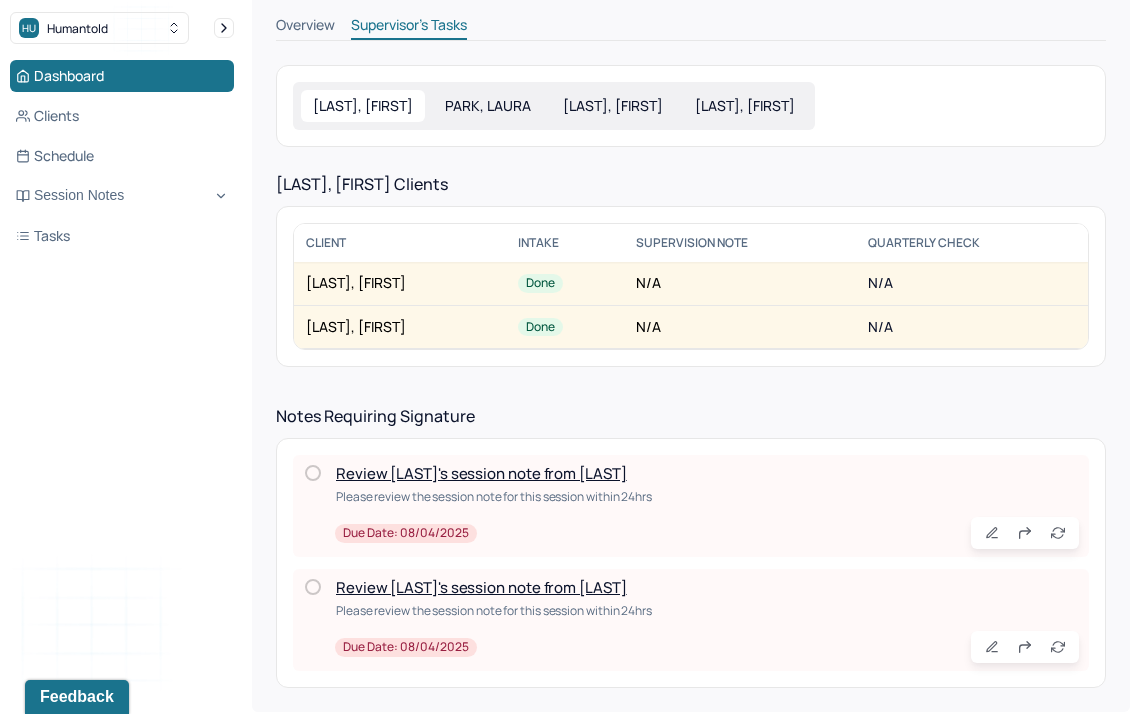 scroll, scrollTop: 164, scrollLeft: 0, axis: vertical 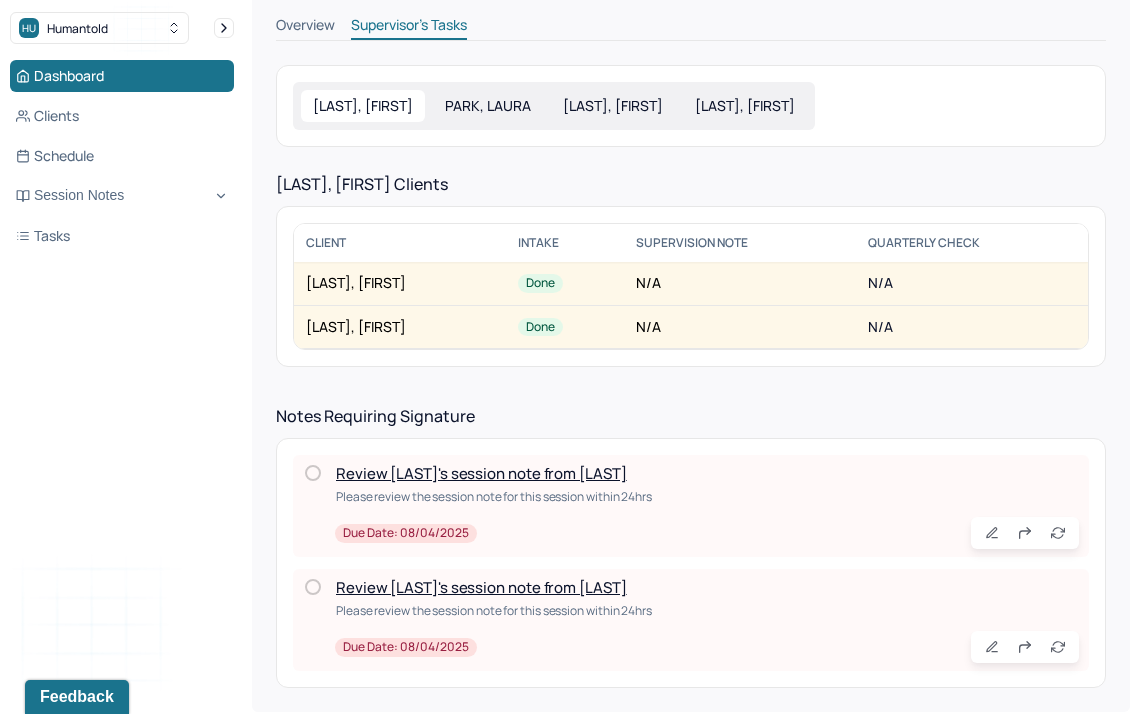 click on "Review [LAST]'s session note from [LAST]" at bounding box center (481, 473) 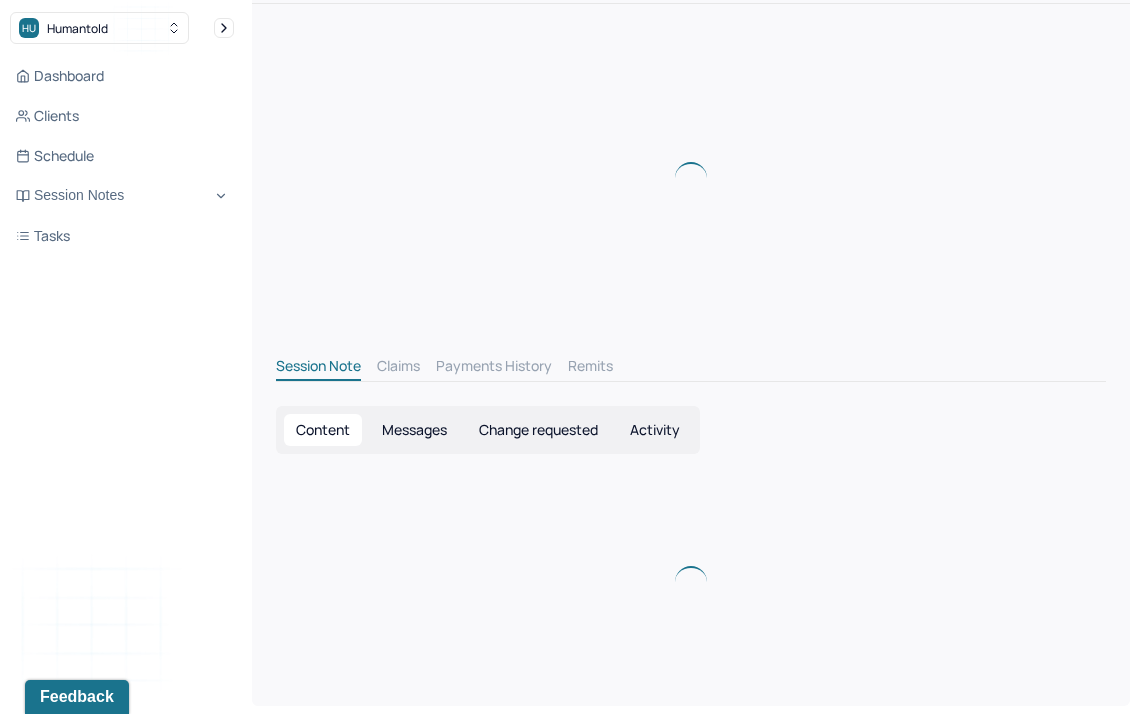 scroll, scrollTop: 47, scrollLeft: 0, axis: vertical 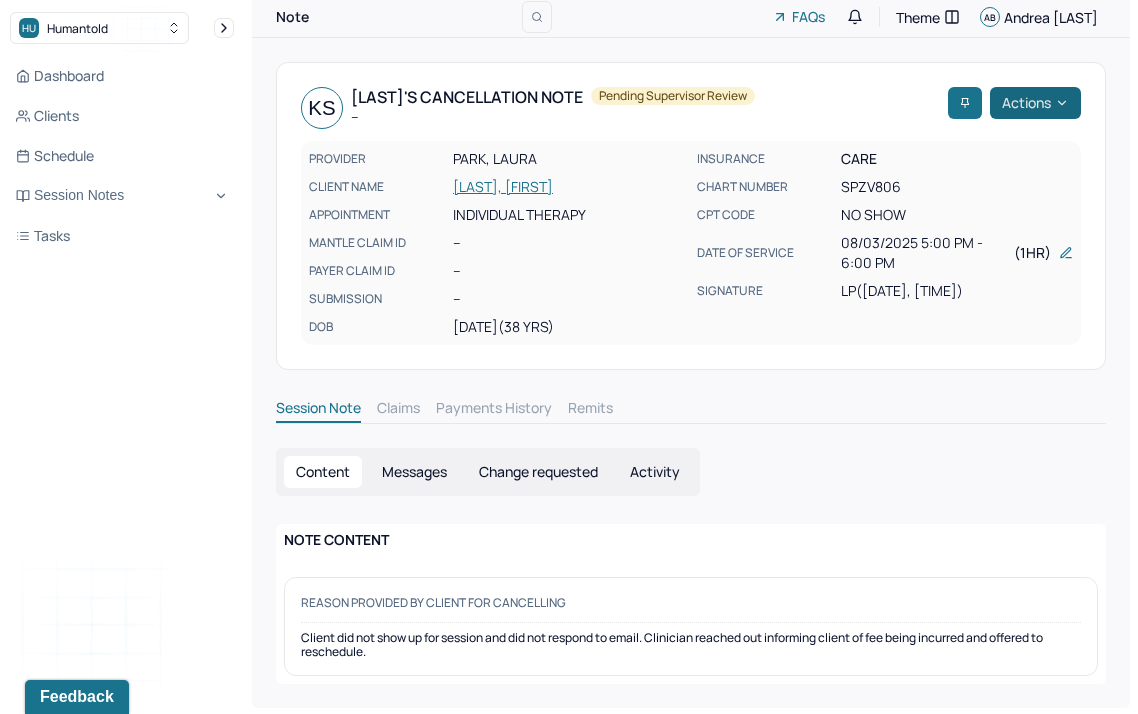 click 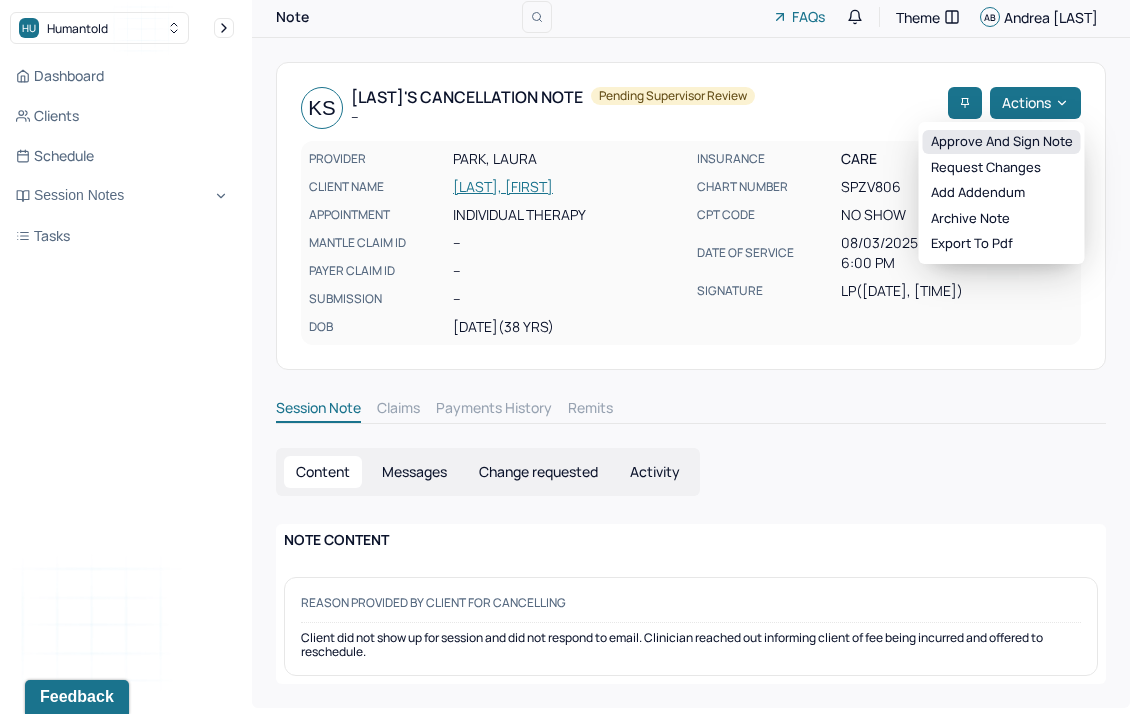 click on "Approve and sign note" at bounding box center [1002, 142] 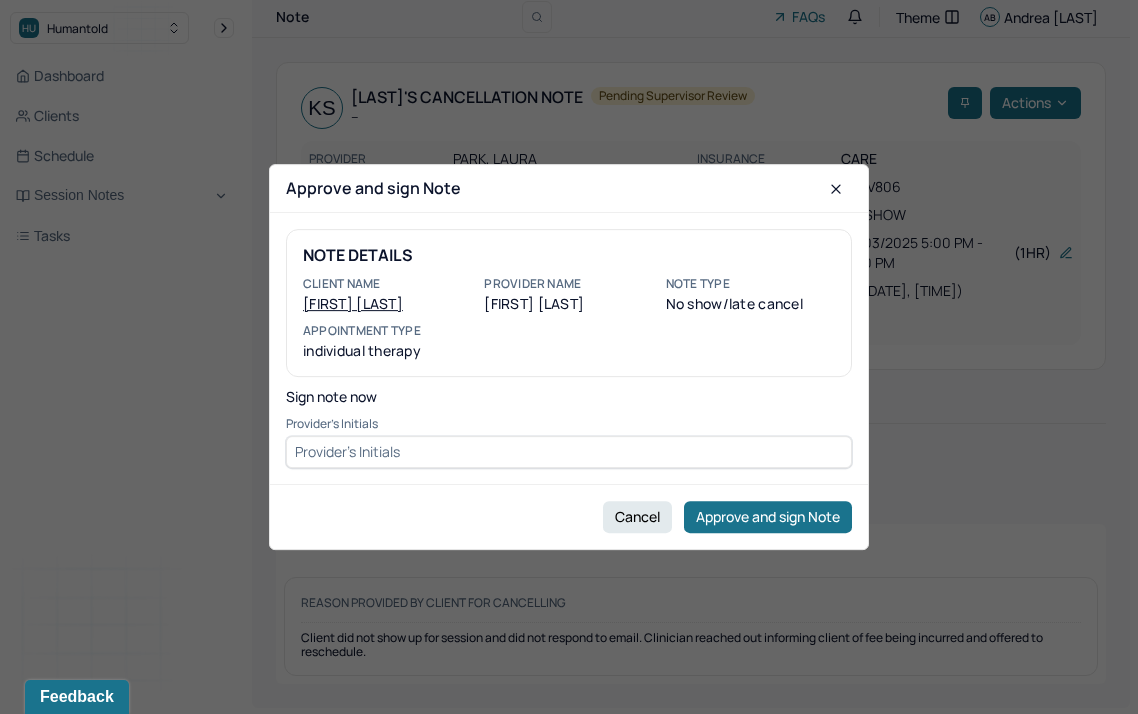 click at bounding box center [569, 452] 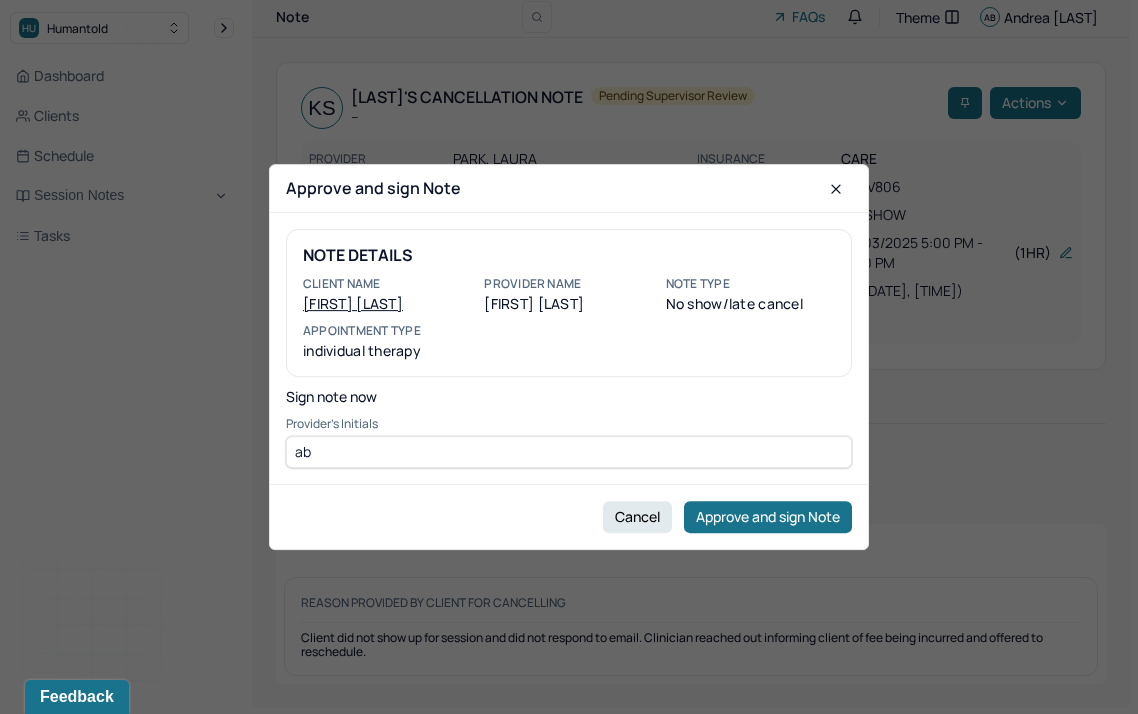 type on "ab" 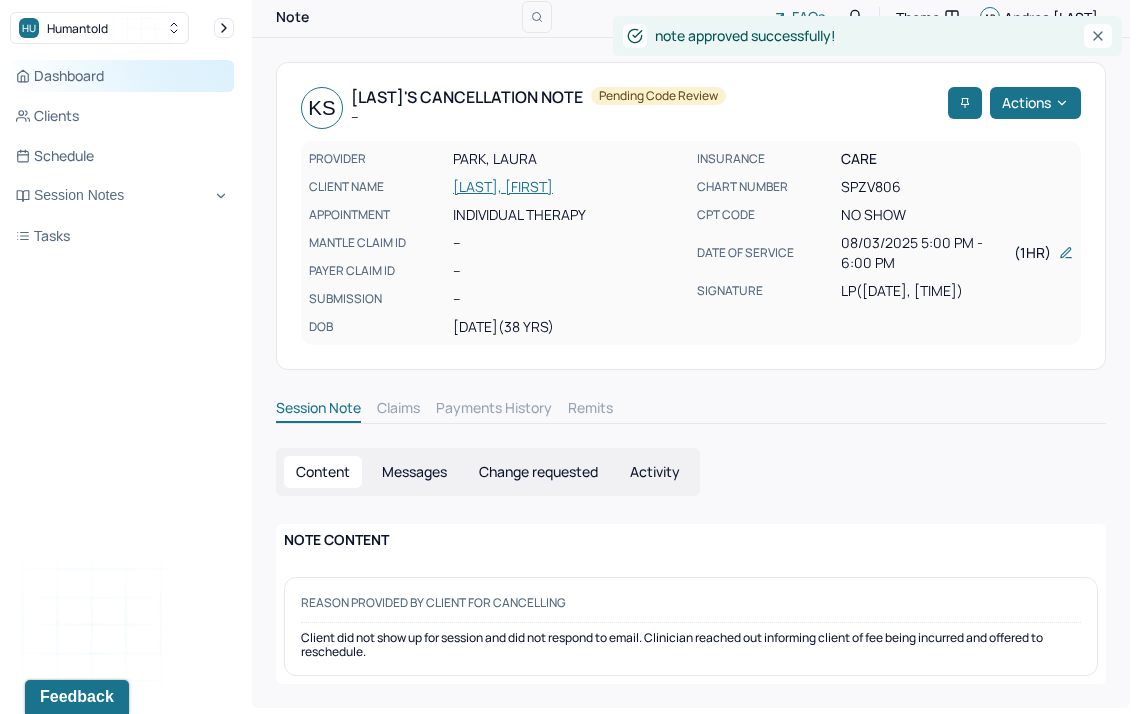 click on "Dashboard" at bounding box center [122, 76] 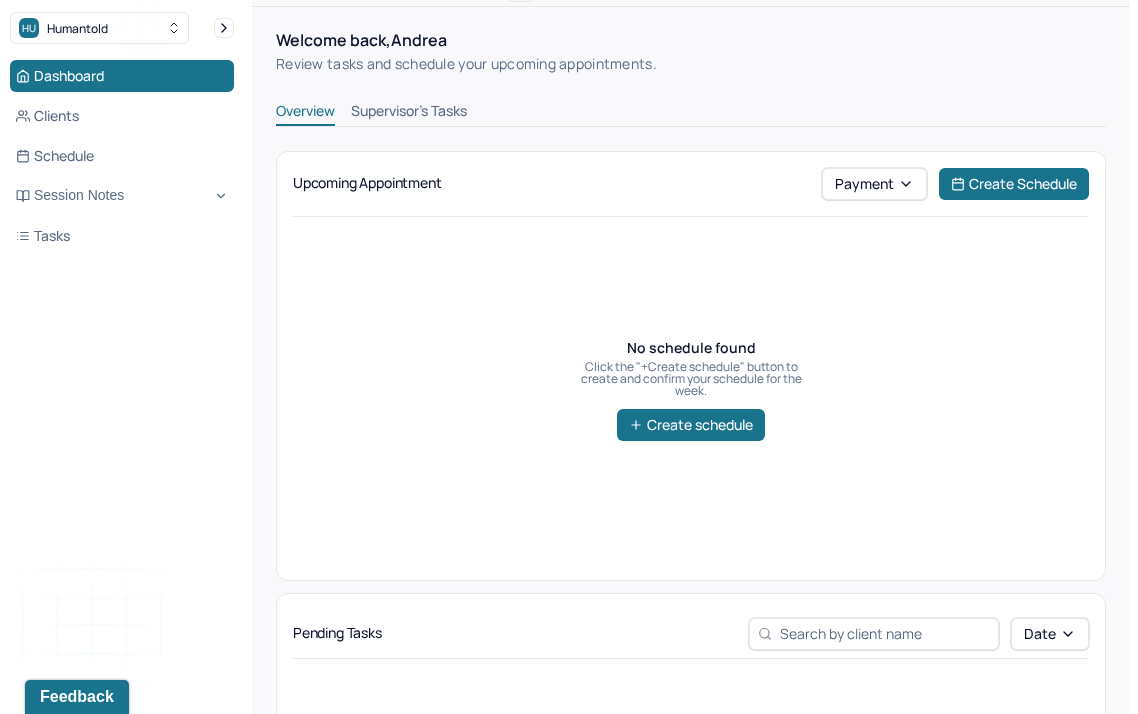 scroll, scrollTop: 28, scrollLeft: 0, axis: vertical 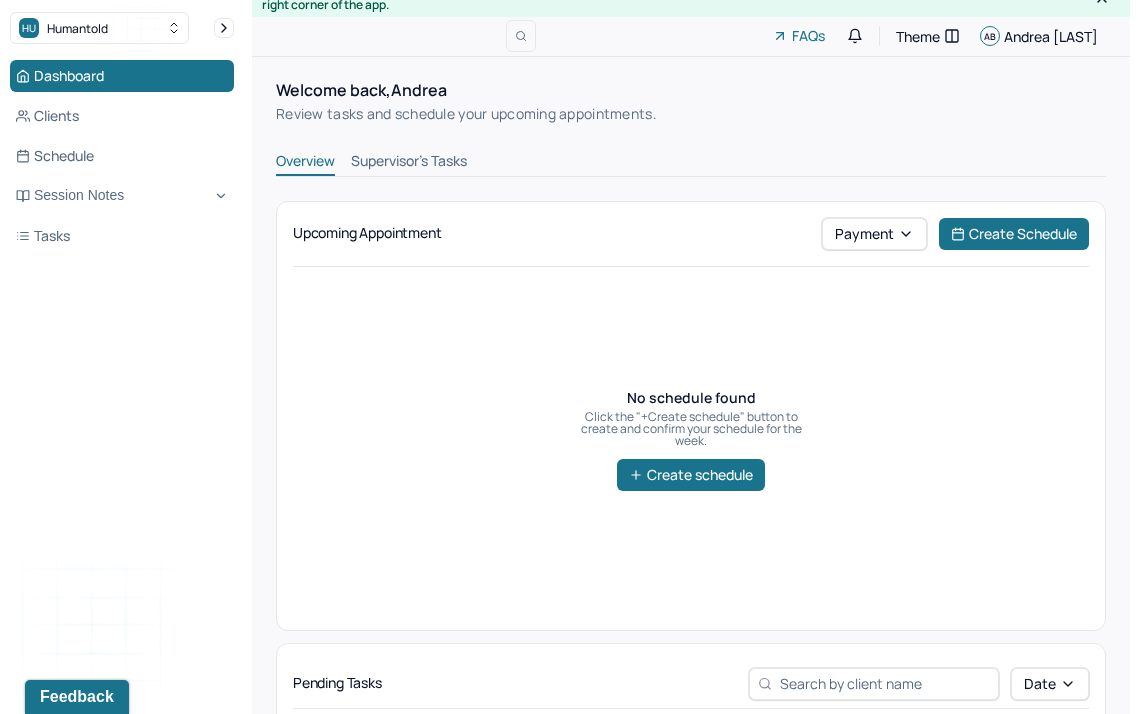 click on "Supervisor's Tasks" at bounding box center (409, 163) 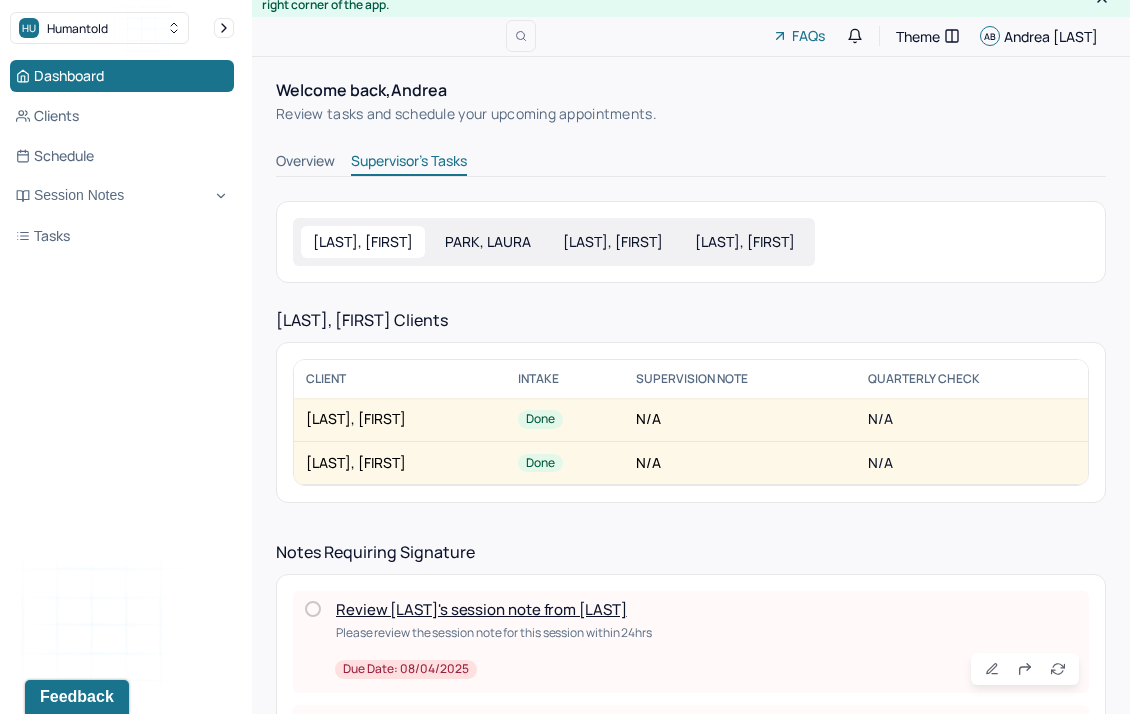 scroll, scrollTop: 164, scrollLeft: 0, axis: vertical 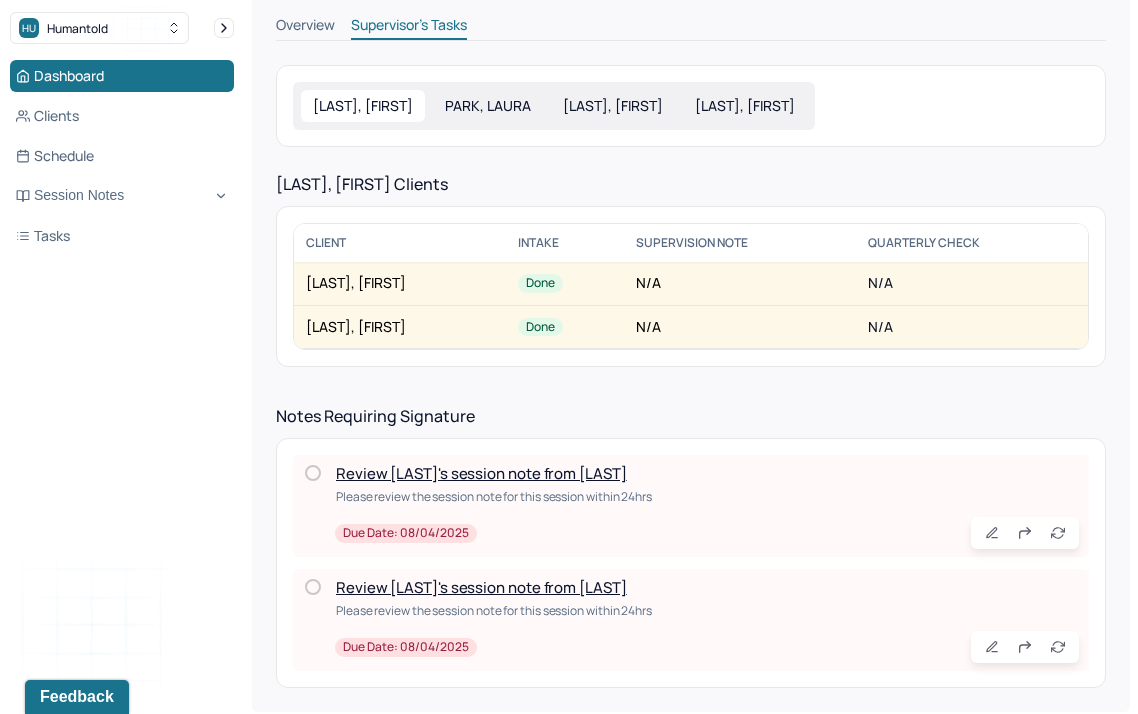 click on "Review [LAST]'s session note from [LAST]" at bounding box center (481, 587) 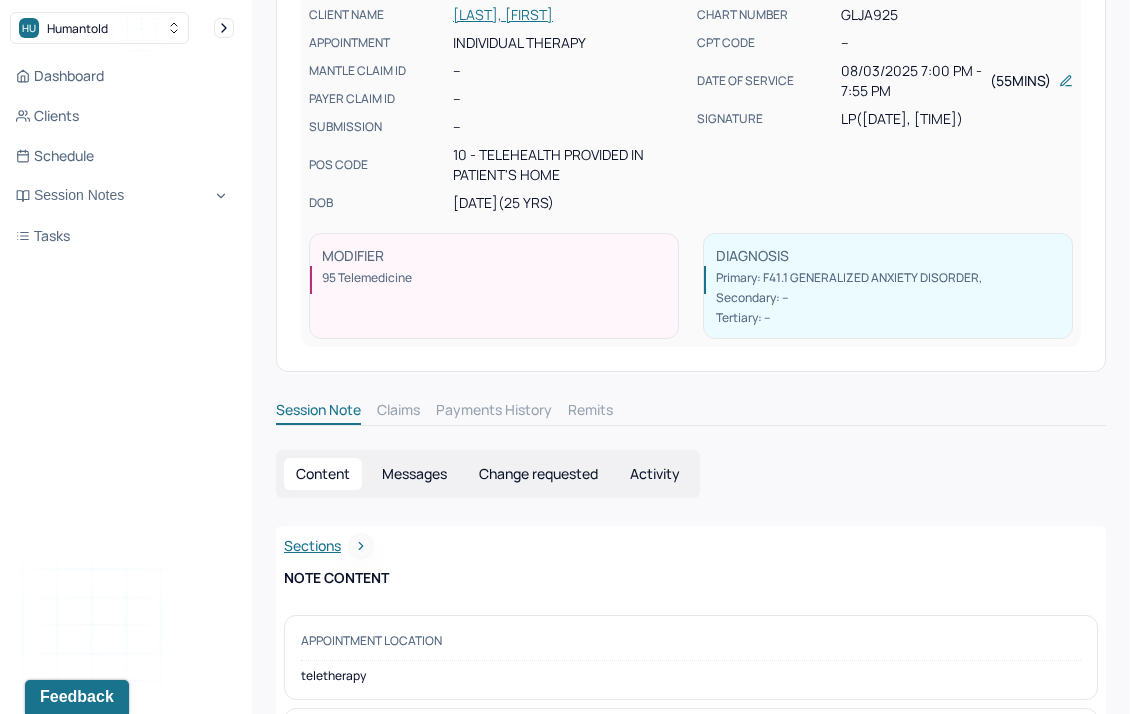 scroll, scrollTop: 0, scrollLeft: 0, axis: both 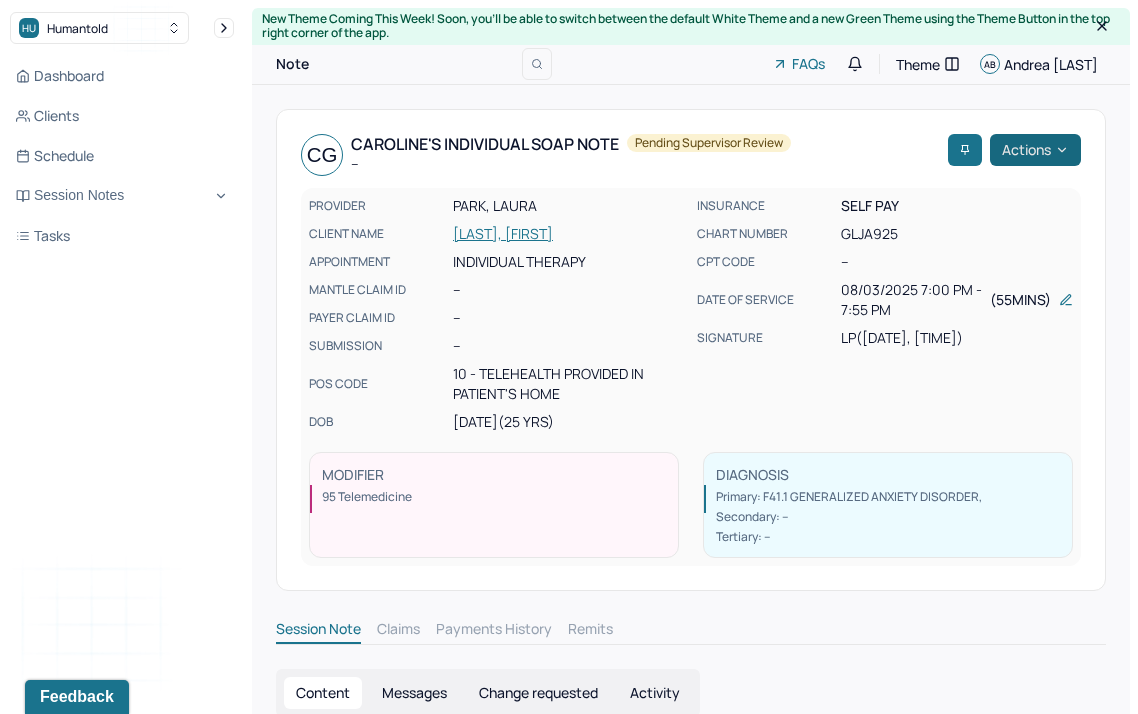 click 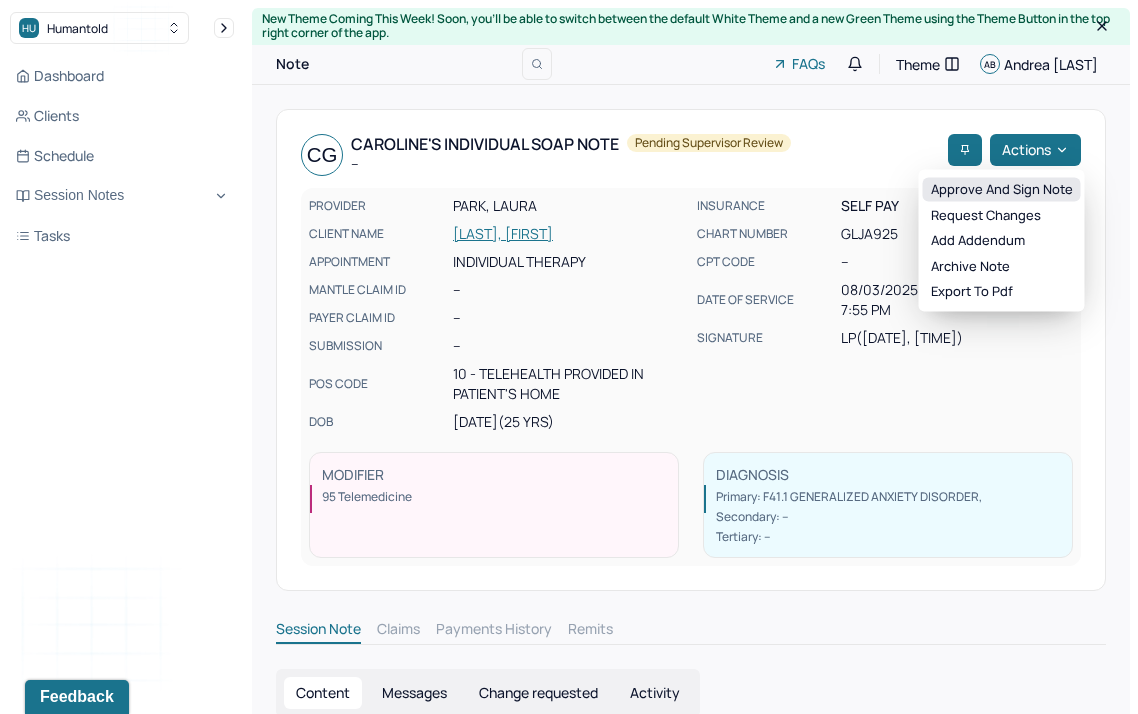 click on "Approve and sign note" at bounding box center [1002, 190] 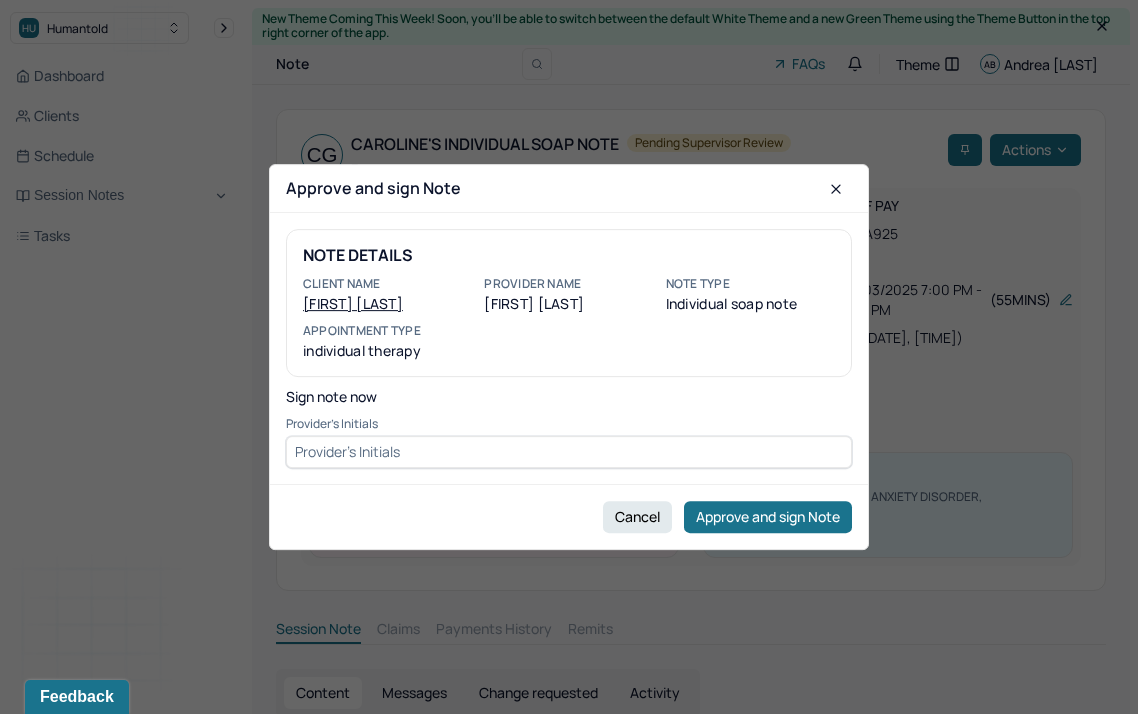click at bounding box center (569, 452) 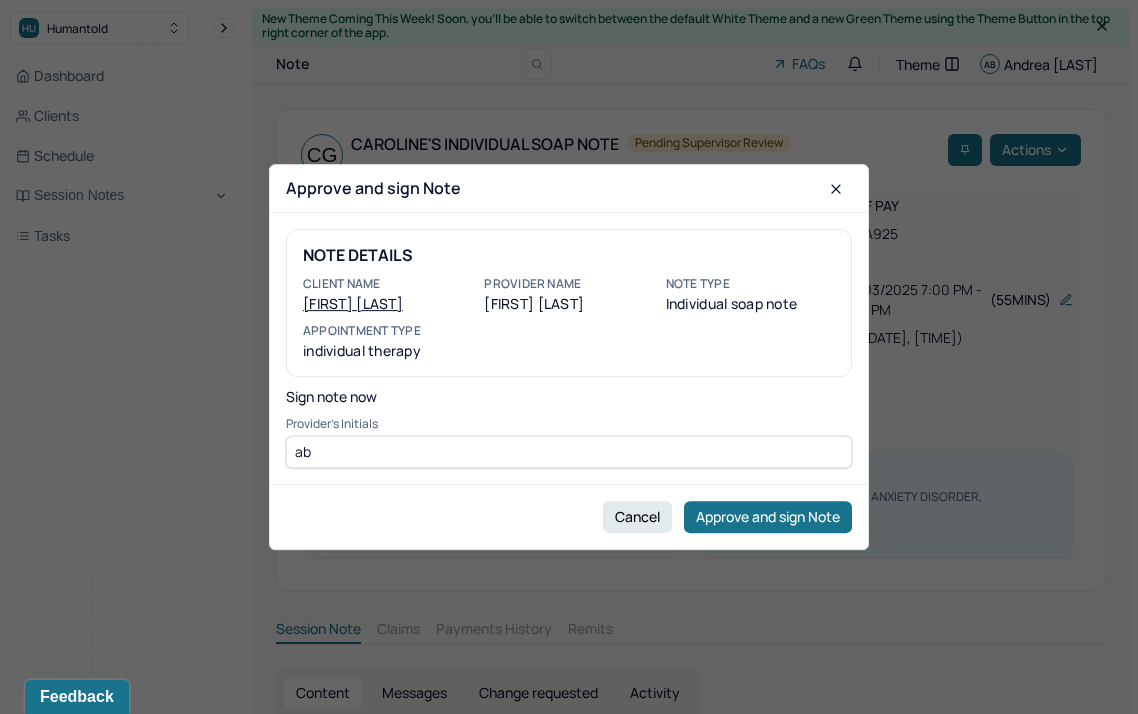 type on "ab" 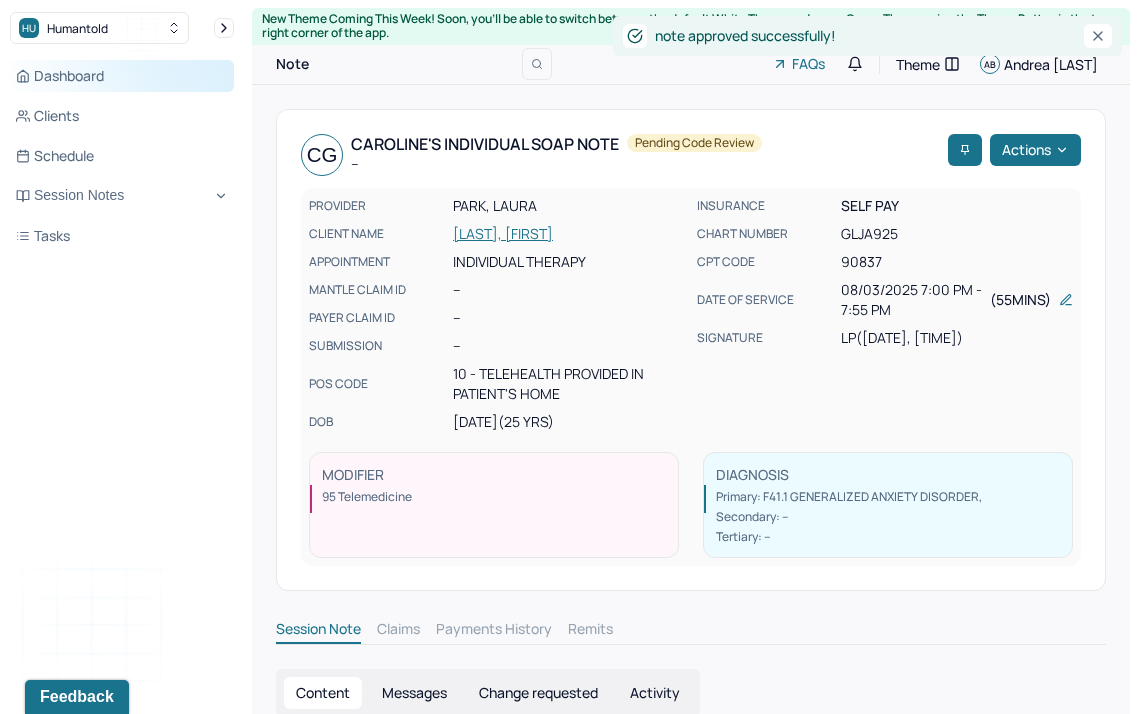 click on "Dashboard" at bounding box center [122, 76] 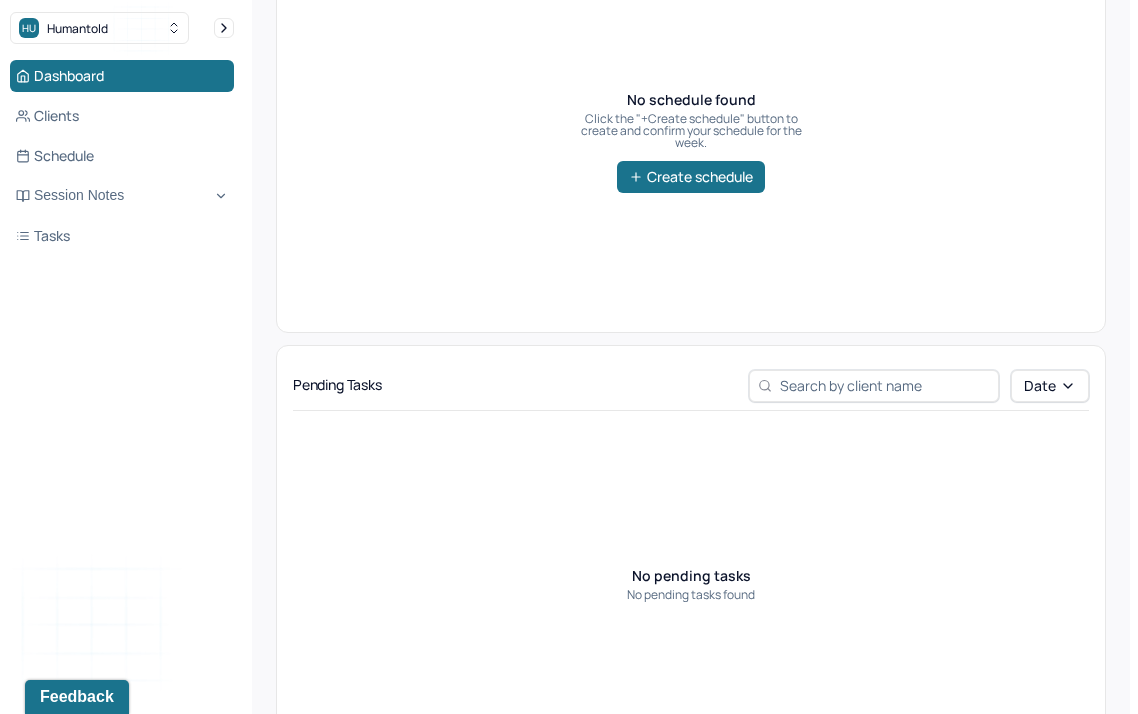scroll, scrollTop: 0, scrollLeft: 0, axis: both 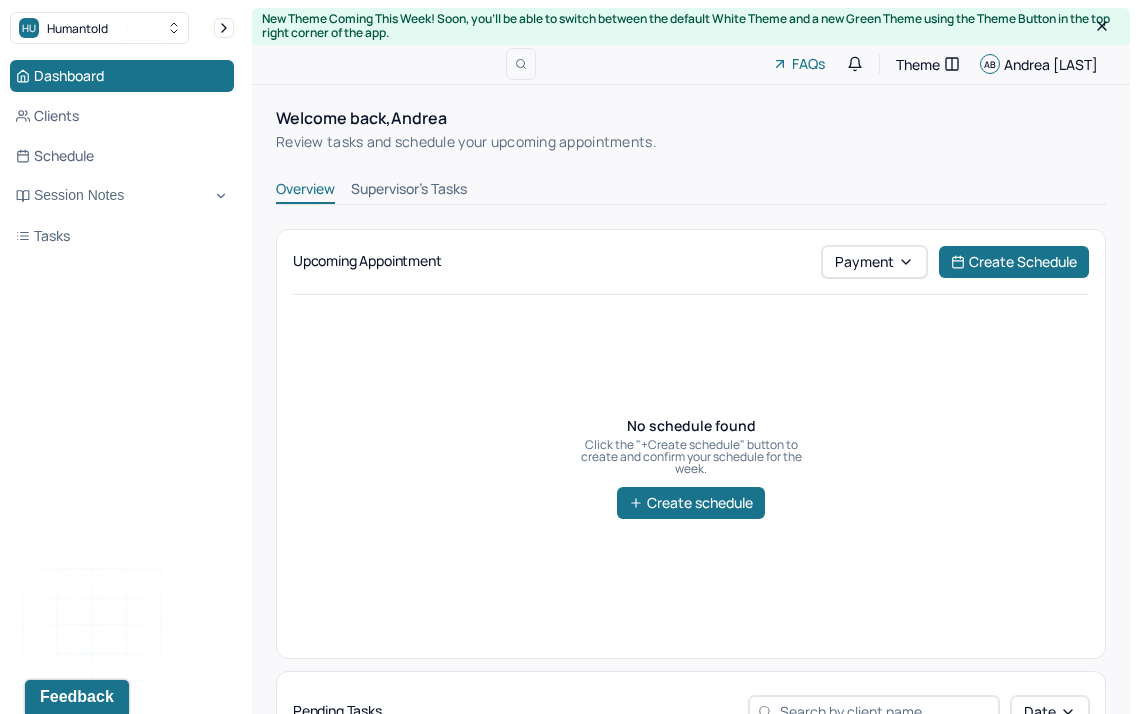 click on "Supervisor's Tasks" at bounding box center [409, 191] 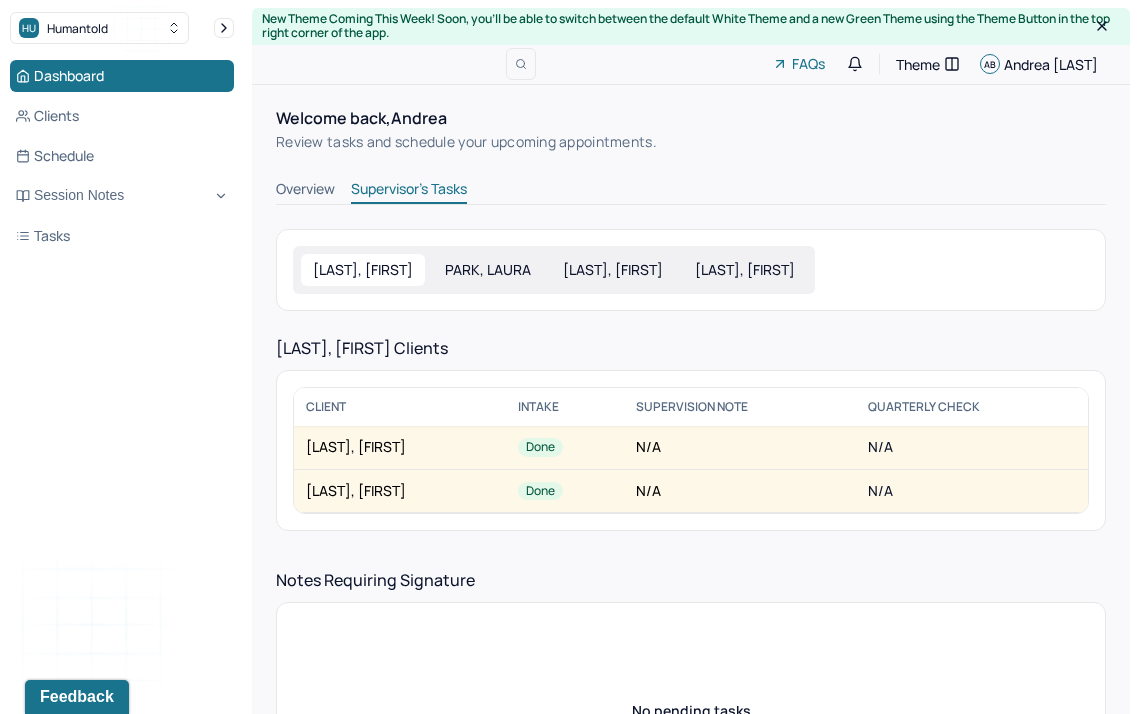 scroll, scrollTop: 150, scrollLeft: 0, axis: vertical 